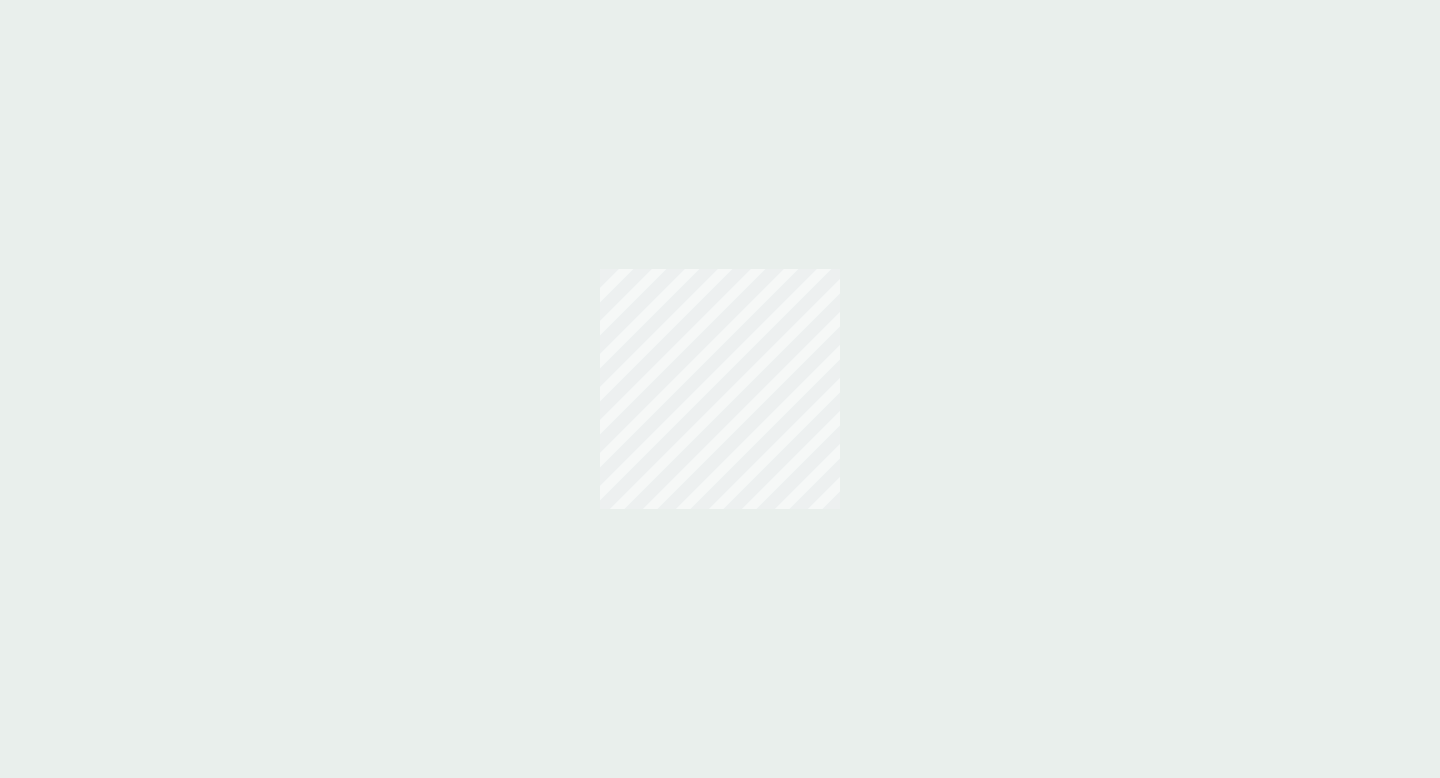 scroll, scrollTop: 0, scrollLeft: 0, axis: both 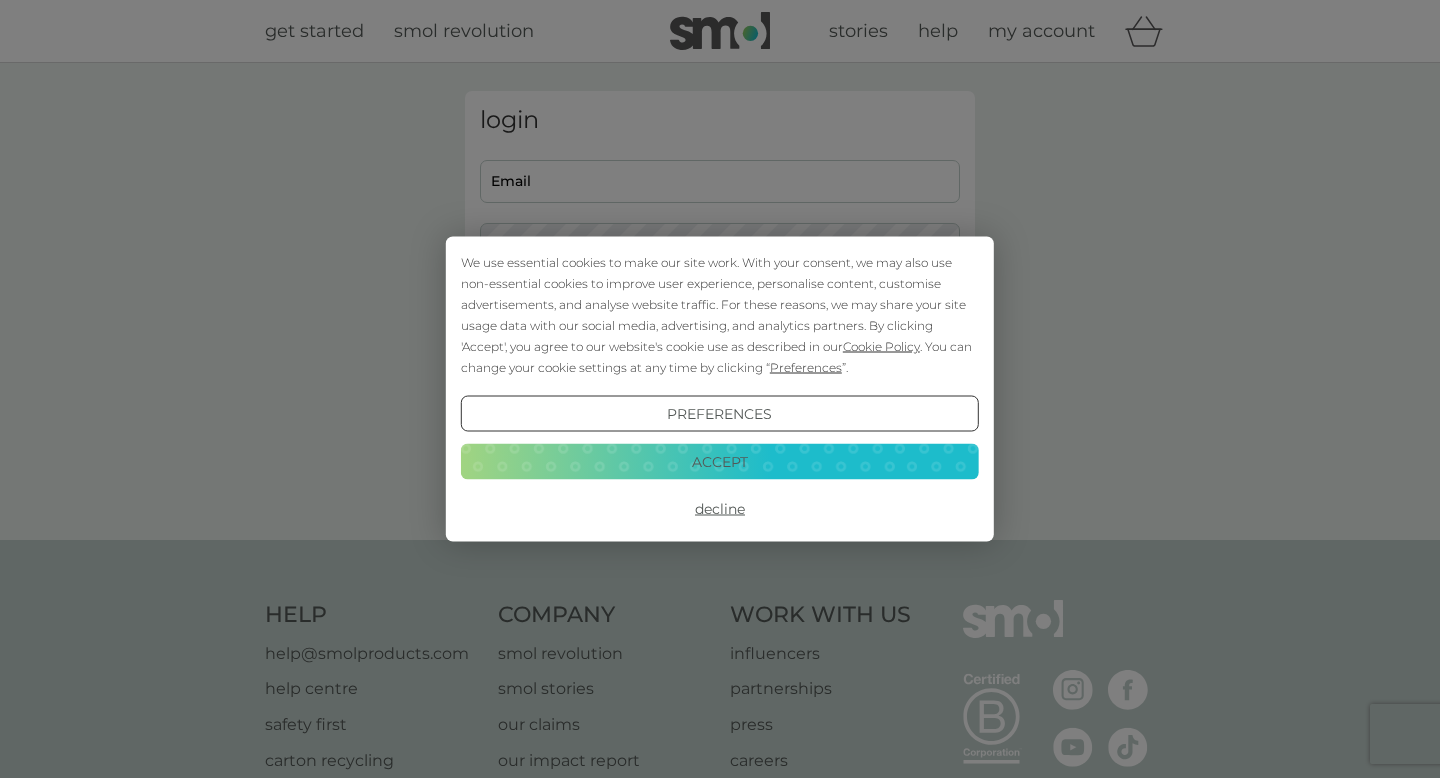type on "[USERNAME]@[example.com]" 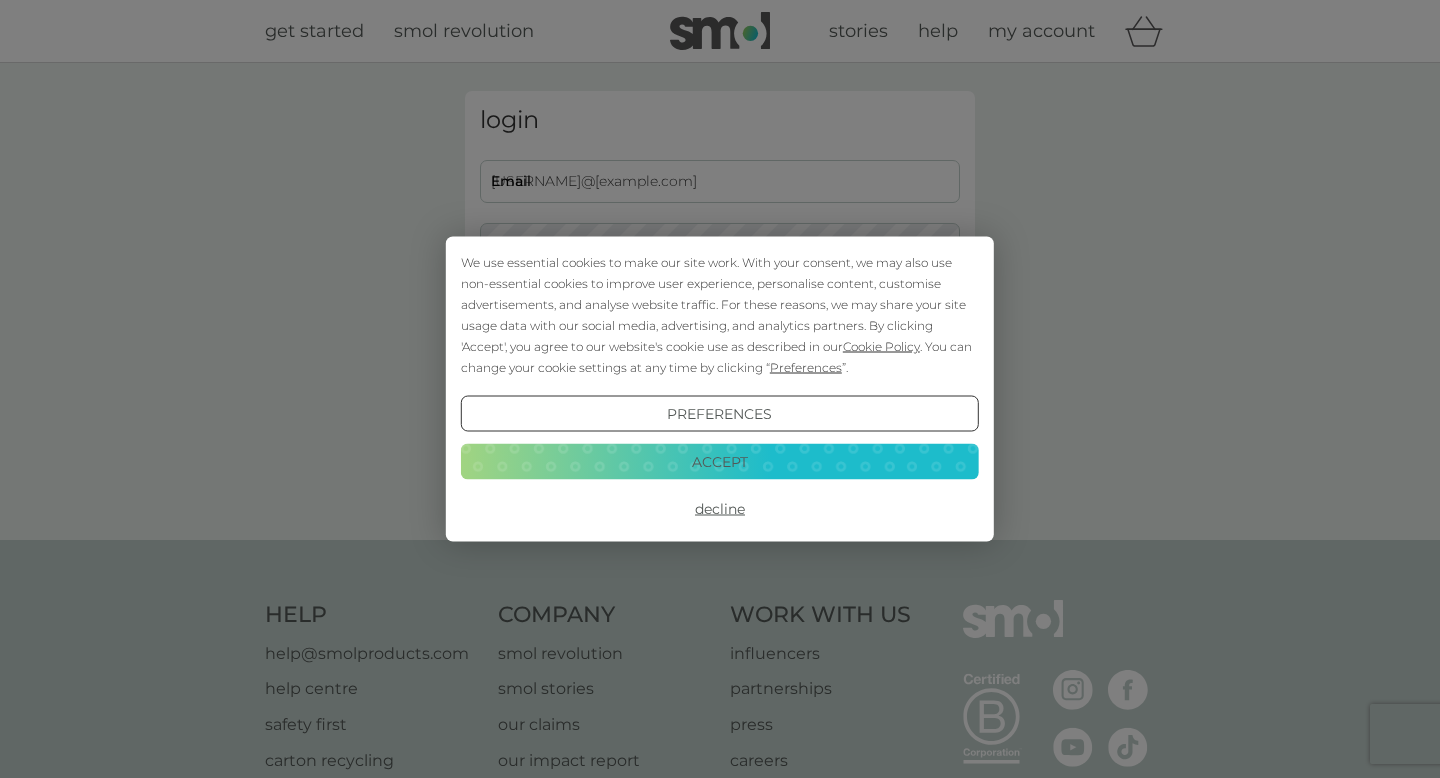 click on "Accept" at bounding box center [720, 461] 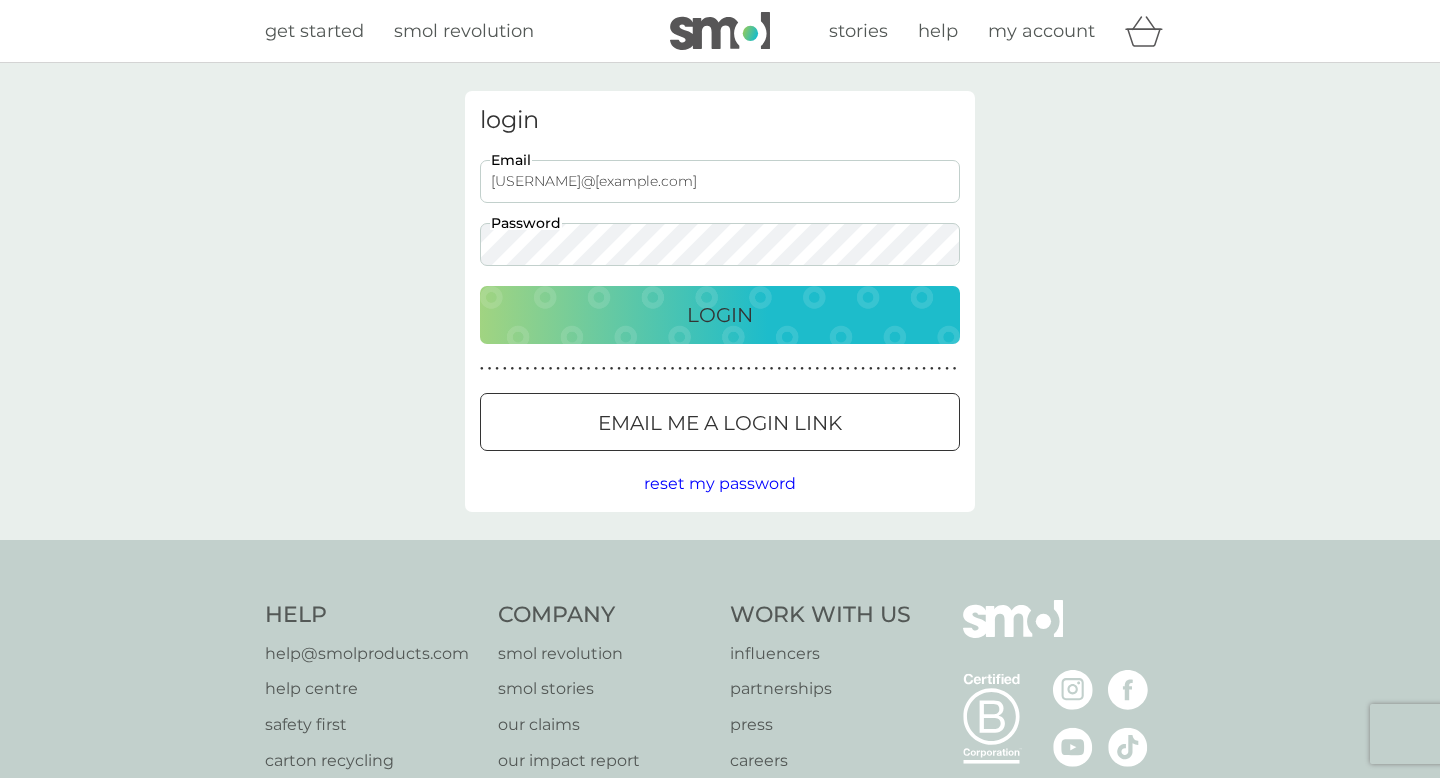 scroll, scrollTop: 0, scrollLeft: 0, axis: both 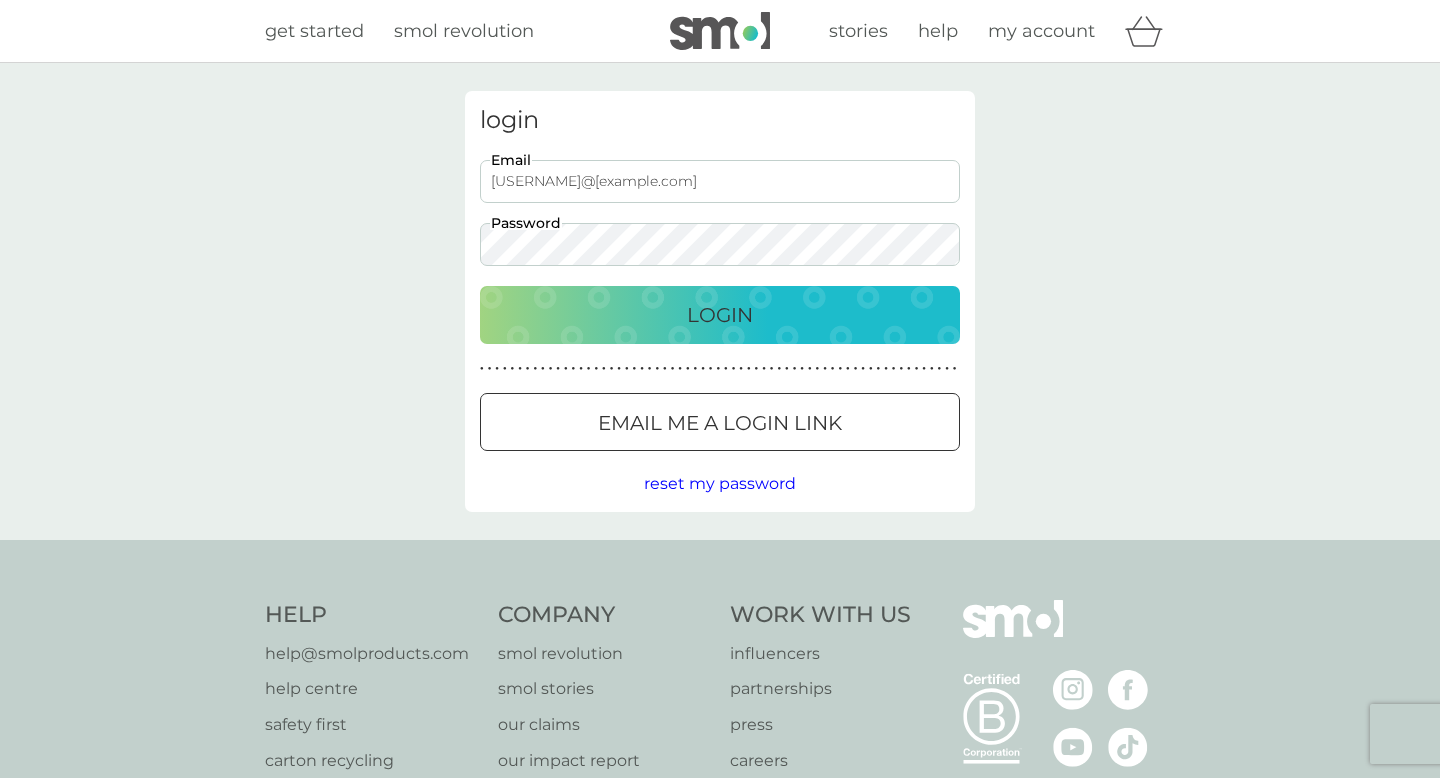 click on "Login" at bounding box center [720, 315] 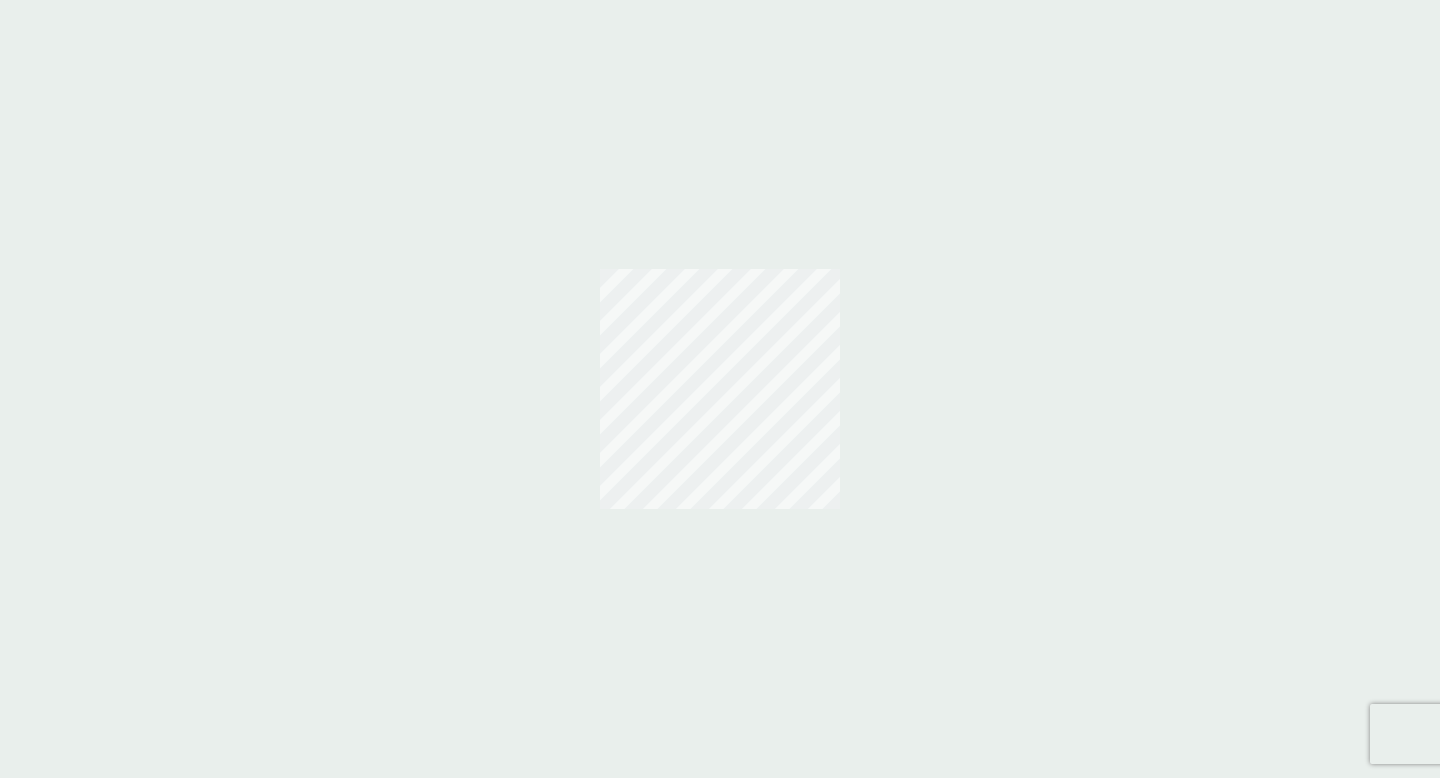 scroll, scrollTop: 0, scrollLeft: 0, axis: both 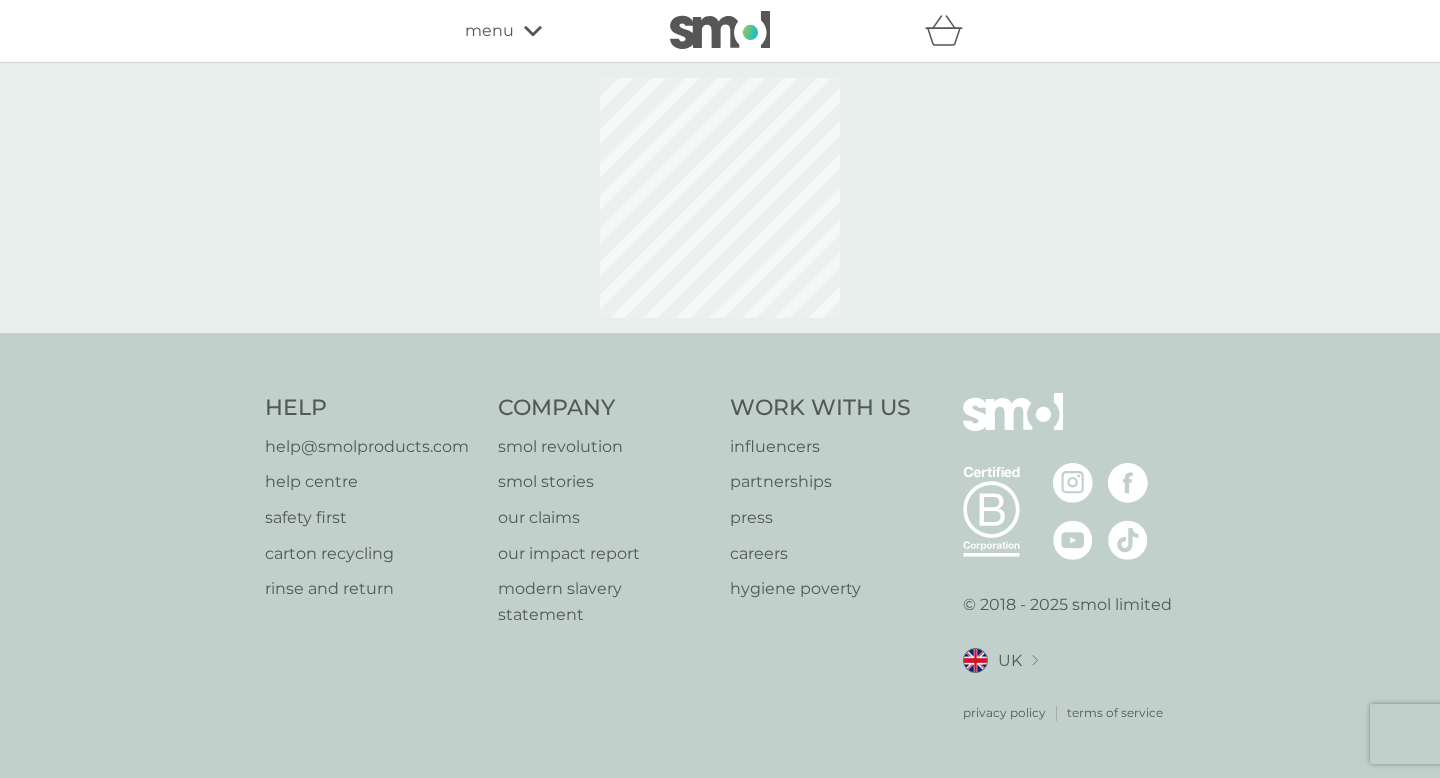 select on "182" 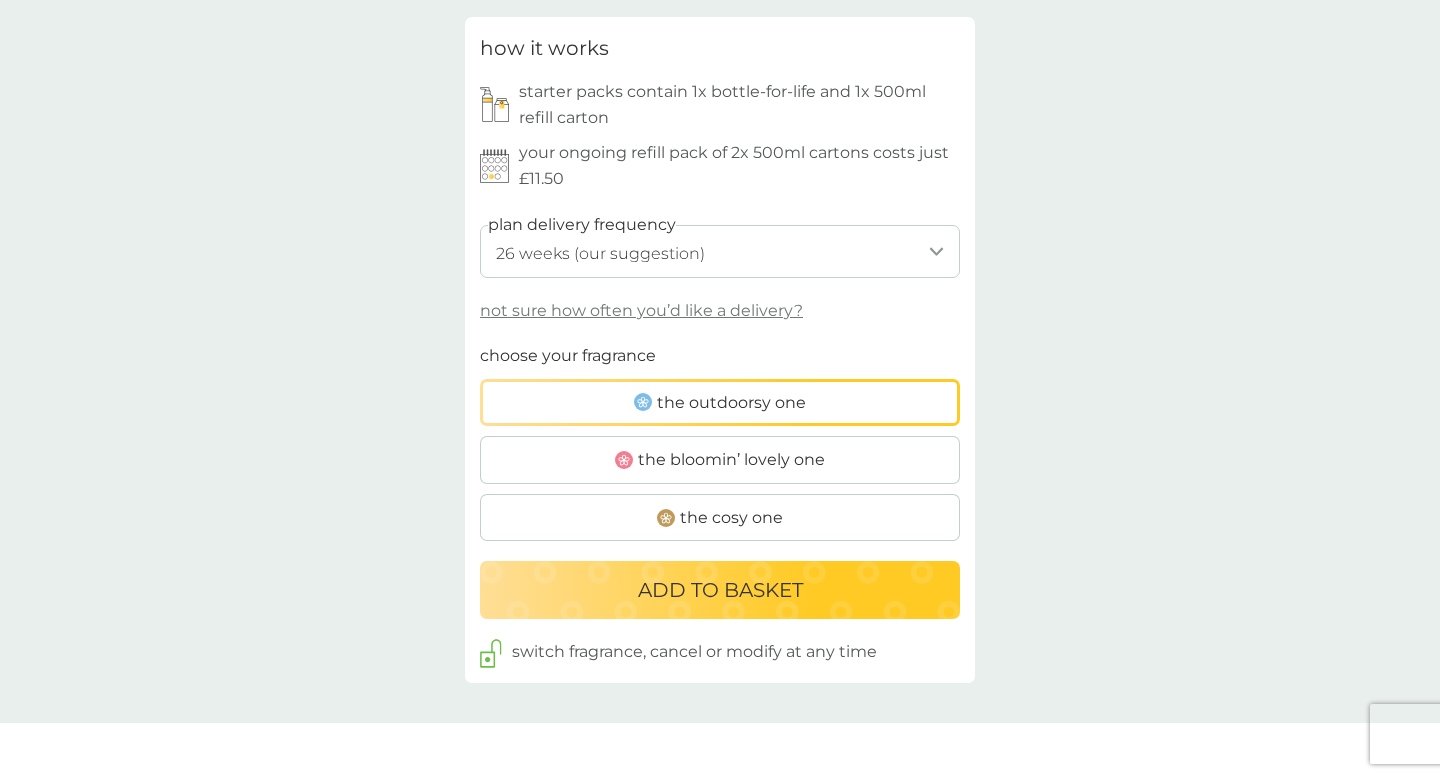 scroll, scrollTop: 967, scrollLeft: 0, axis: vertical 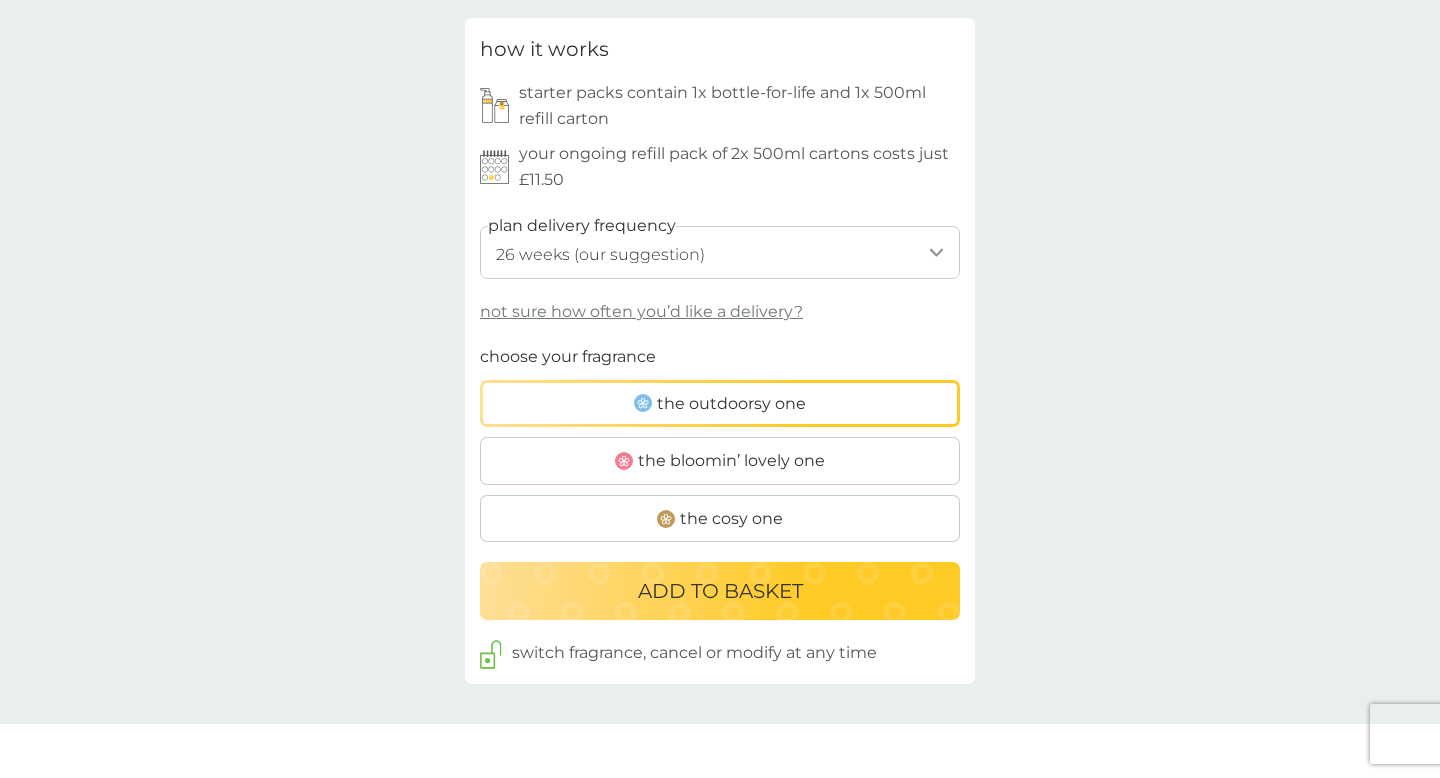 click on "1 week  2 weeks  3 weeks  4 weeks  5 weeks  6 weeks  7 weeks  8 weeks  9 weeks  10 weeks  11 weeks  12 weeks  13 weeks  14 weeks  15 weeks  16 weeks  17 weeks  18 weeks  19 weeks  20 weeks  21 weeks  22 weeks  23 weeks  24 weeks  25 weeks  26 weeks (our suggestion) 27 weeks  28 weeks  29 weeks  30 weeks  31 weeks  32 weeks  33 weeks  34 weeks  35 weeks" at bounding box center [720, 252] 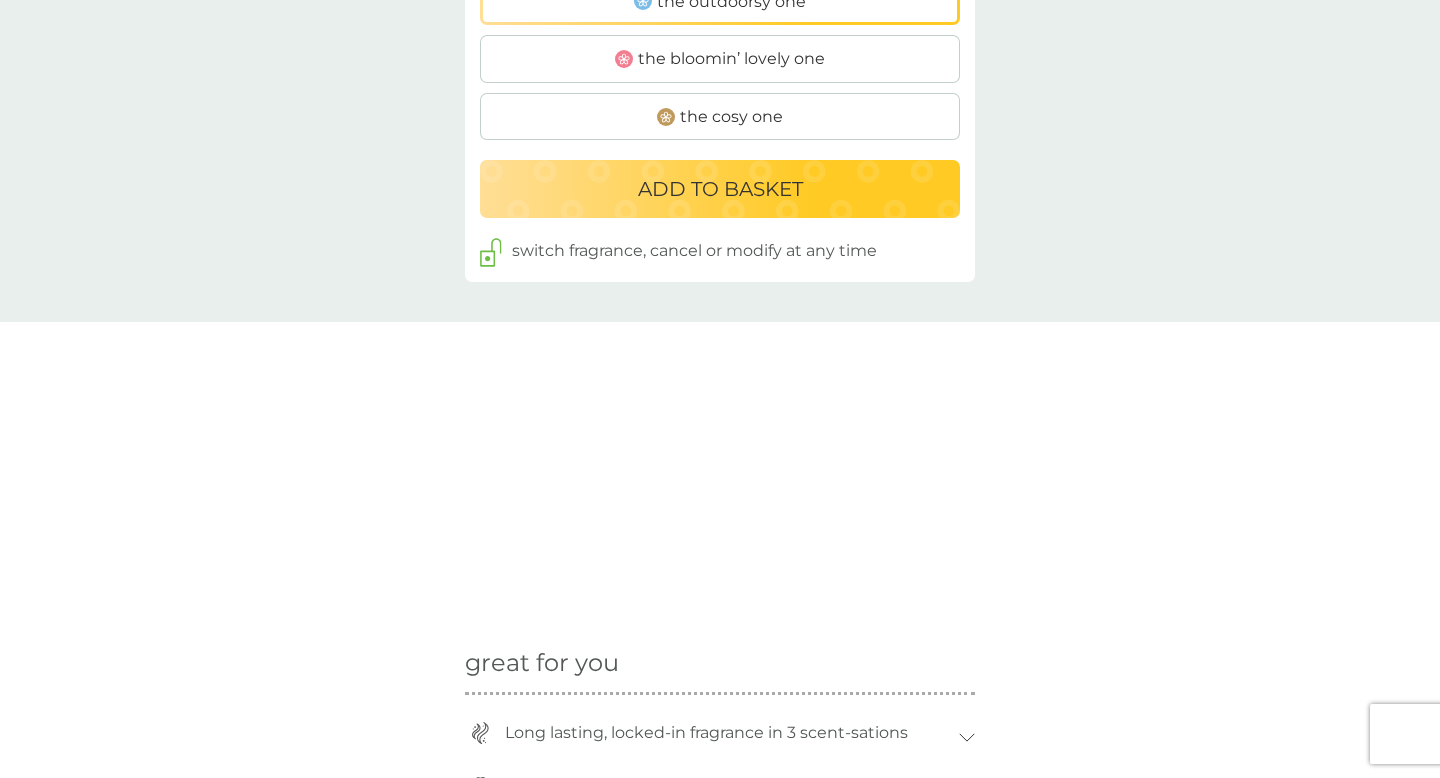 scroll, scrollTop: 1378, scrollLeft: 0, axis: vertical 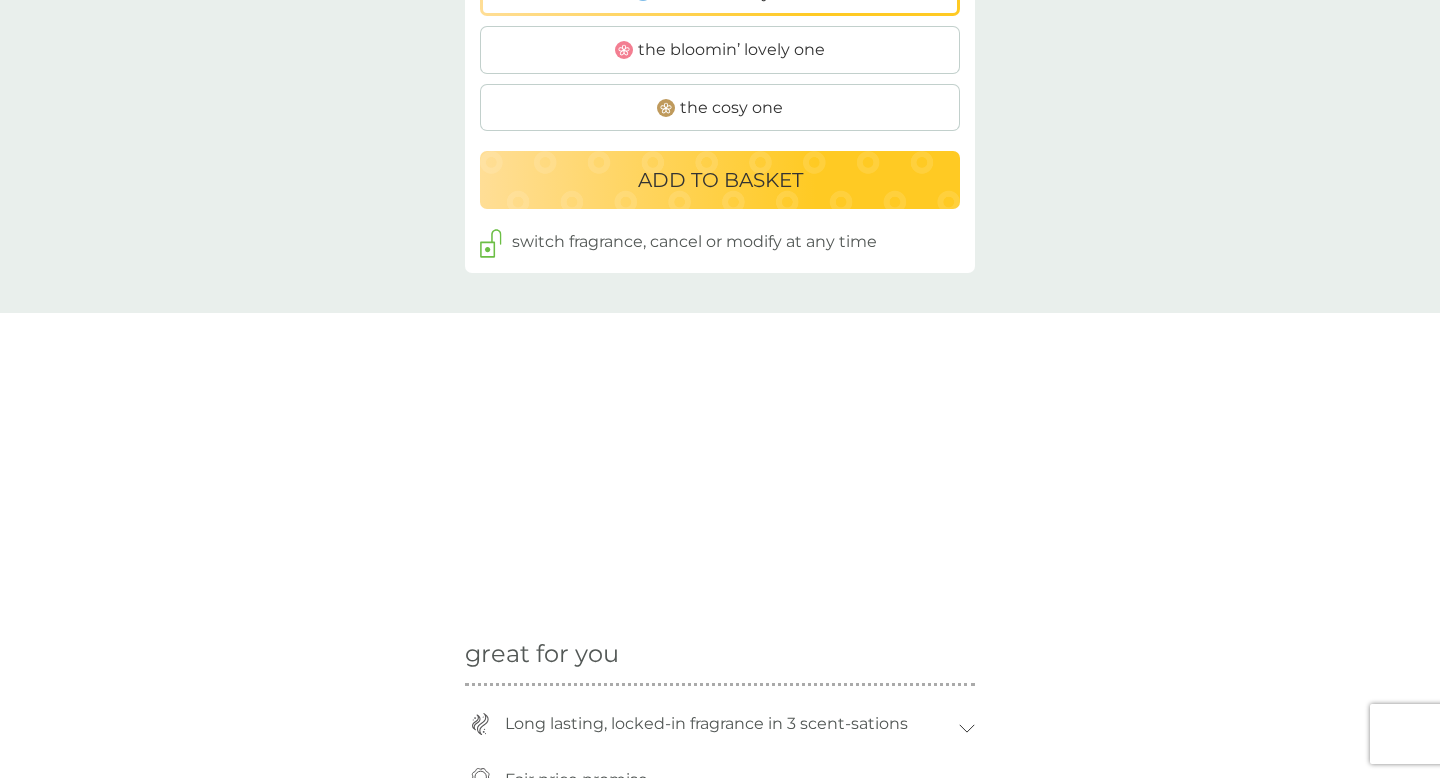 click on "ADD TO BASKET" at bounding box center (720, 180) 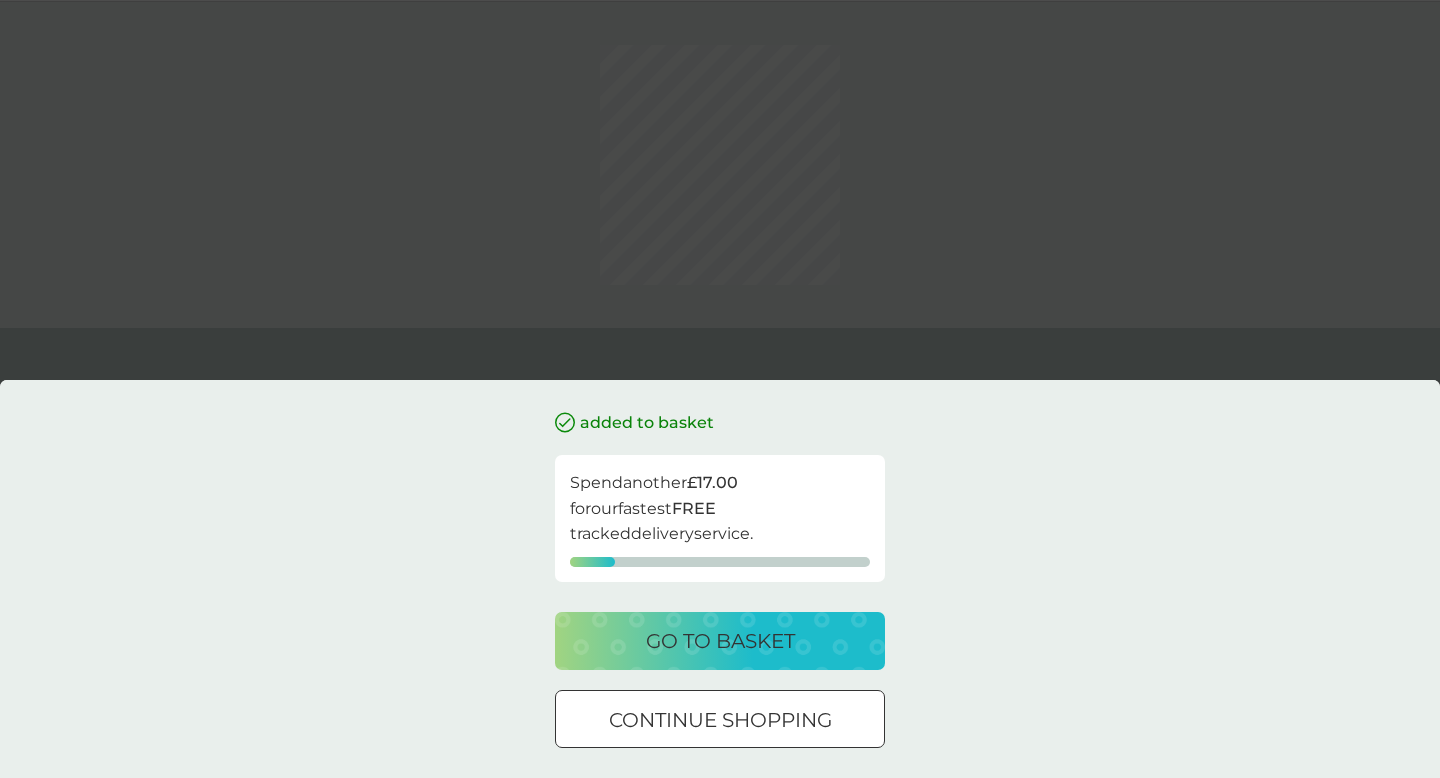 scroll, scrollTop: 0, scrollLeft: 0, axis: both 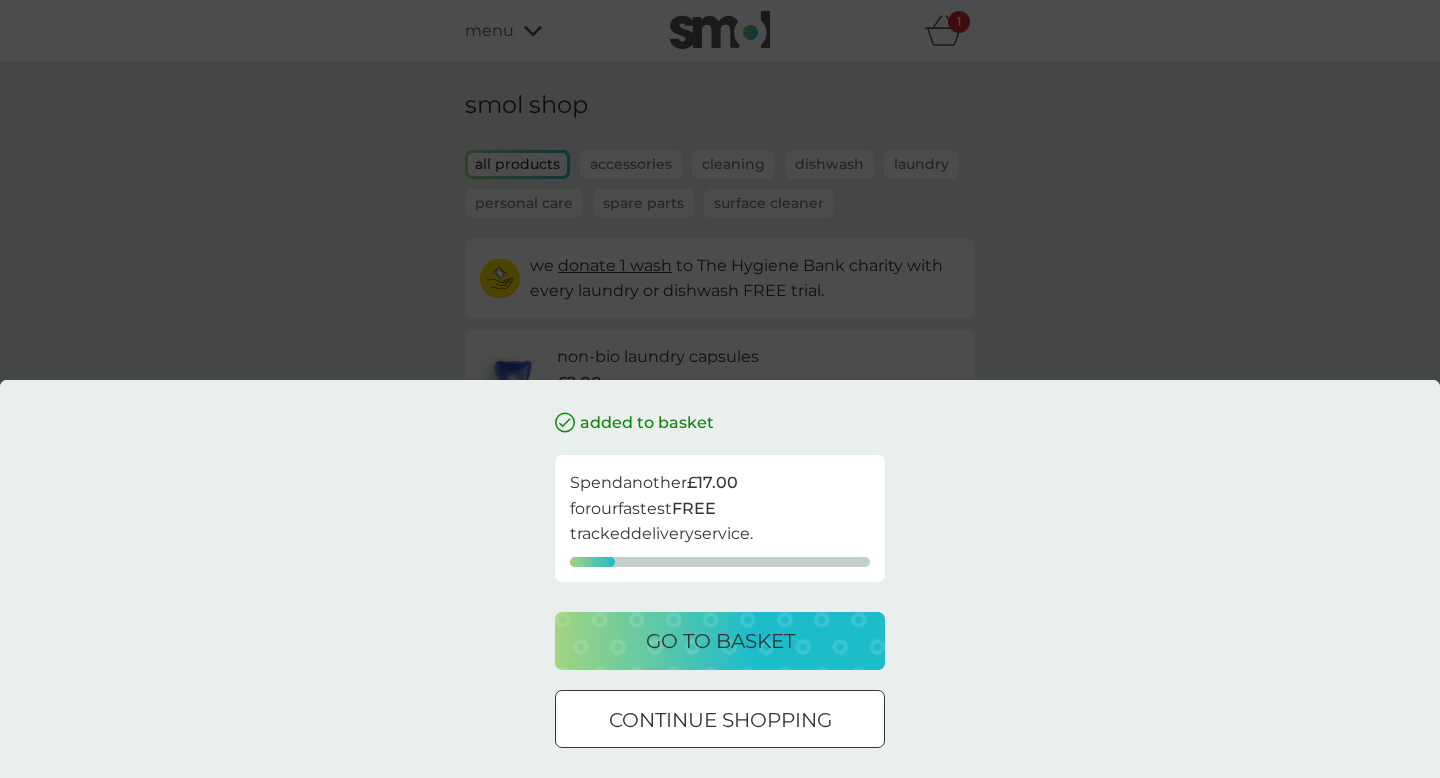 click on "go to basket" at bounding box center (720, 641) 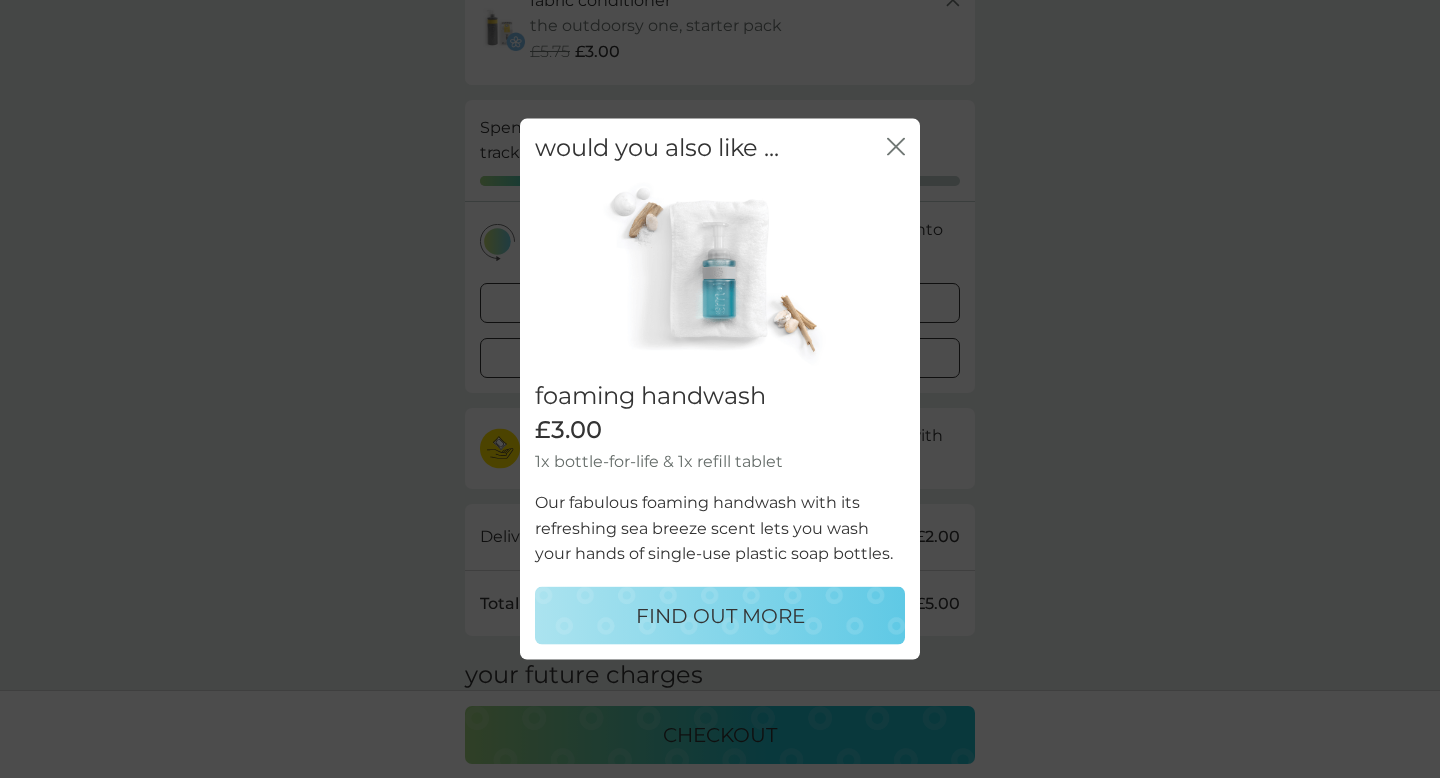 scroll, scrollTop: 170, scrollLeft: 0, axis: vertical 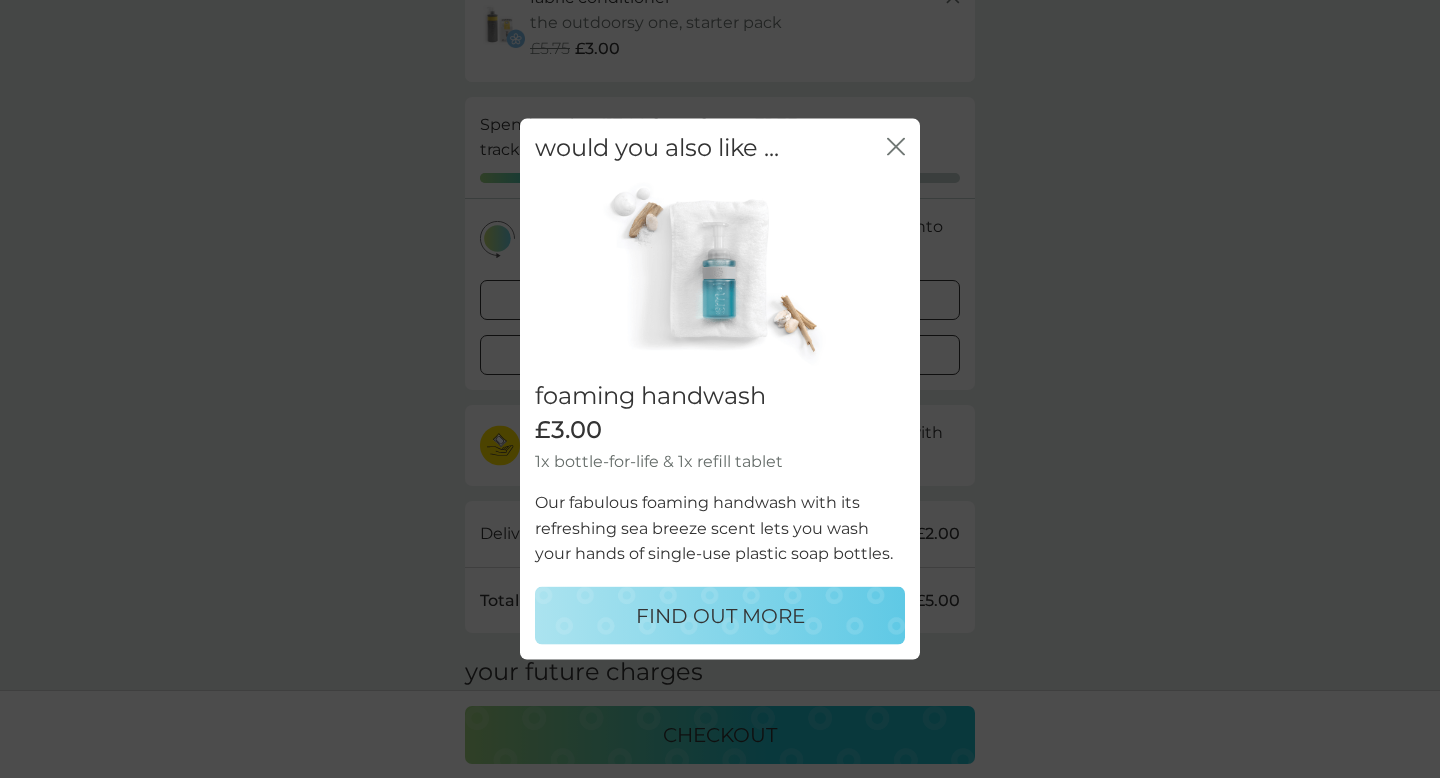 click 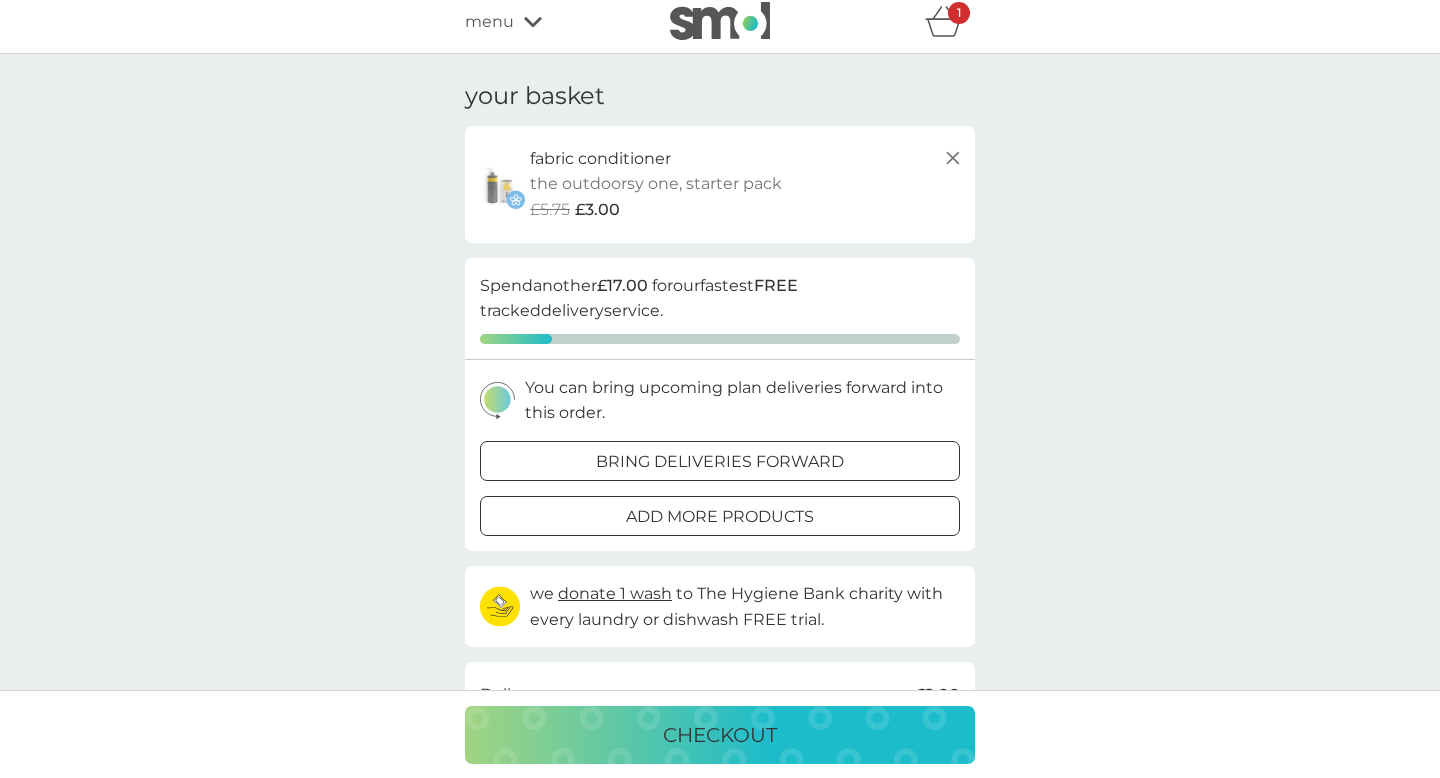 scroll, scrollTop: 0, scrollLeft: 0, axis: both 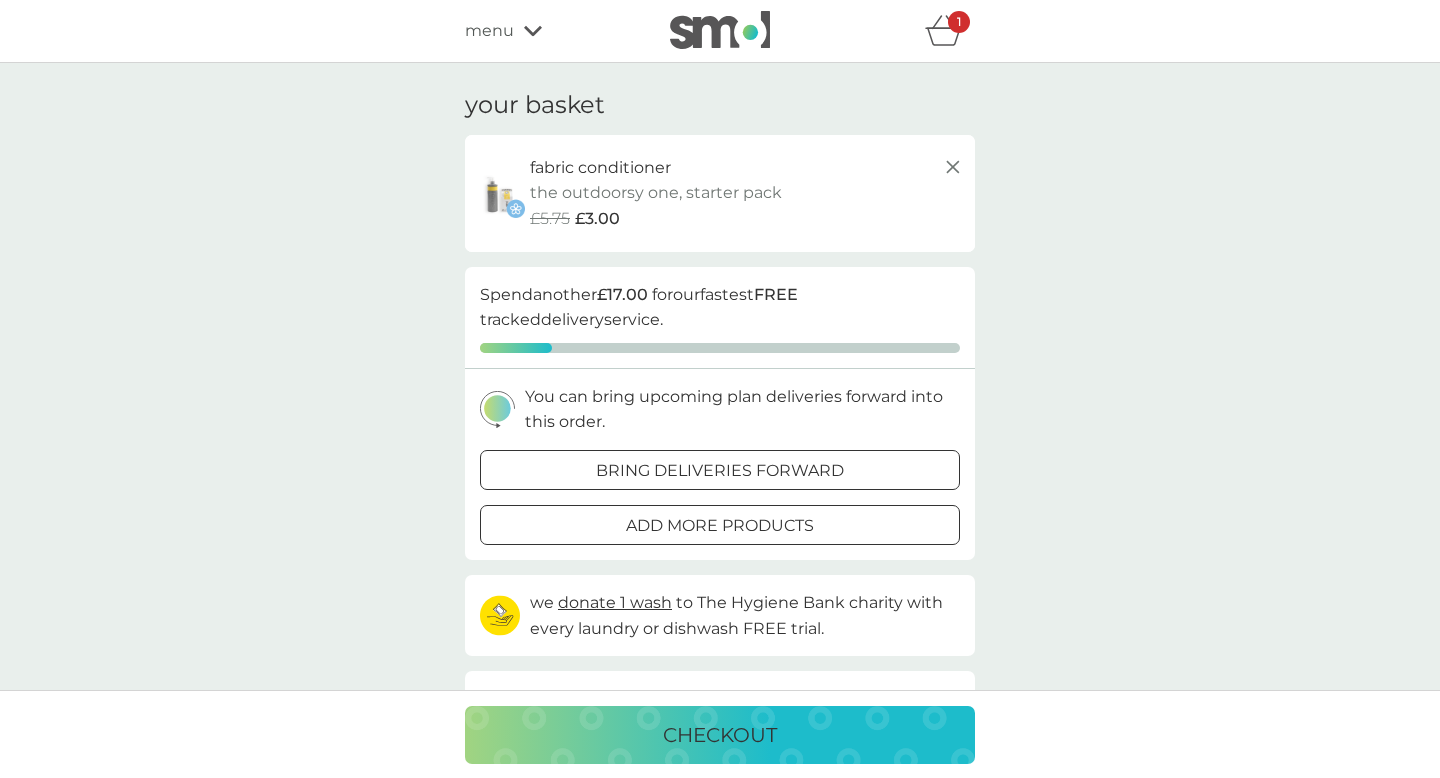 click at bounding box center (720, 470) 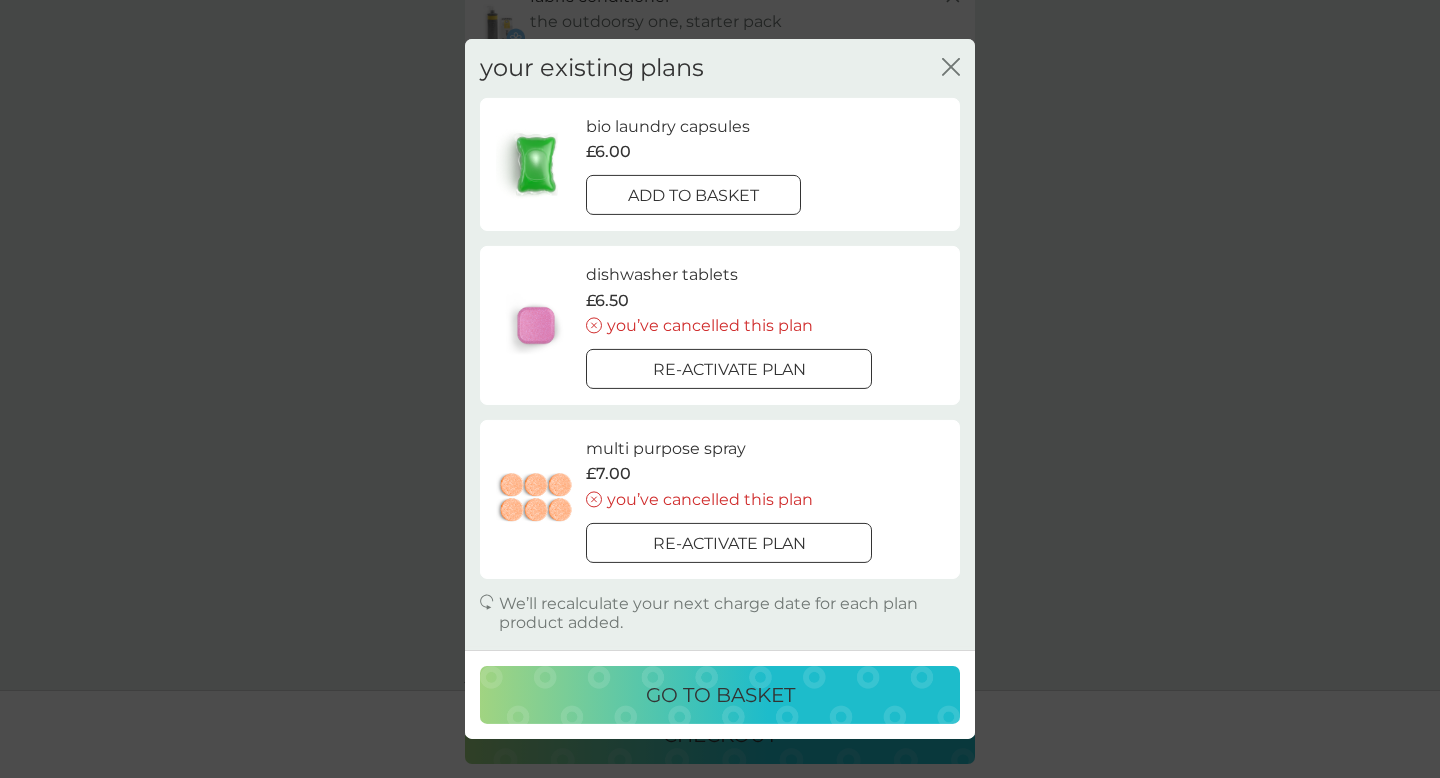 scroll, scrollTop: 176, scrollLeft: 0, axis: vertical 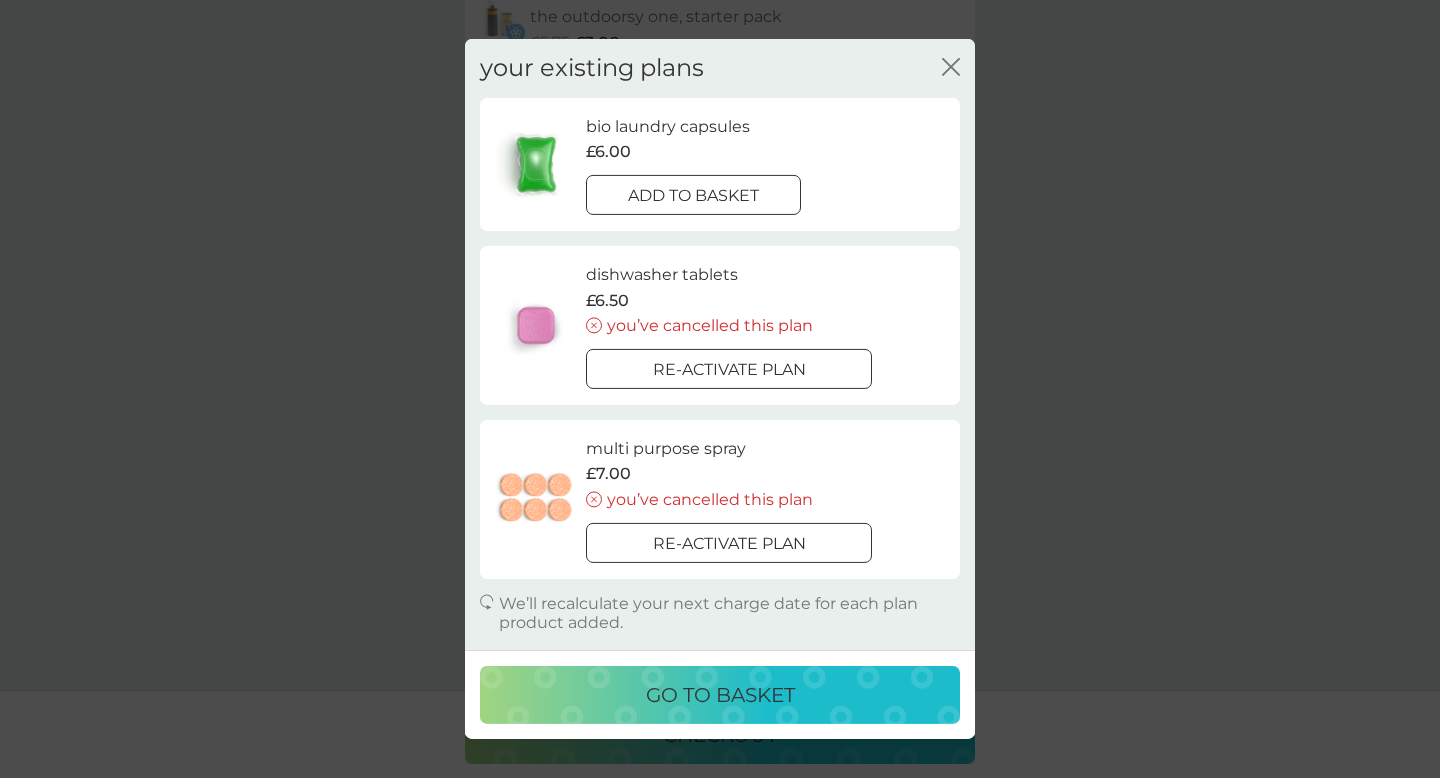 click on "close" 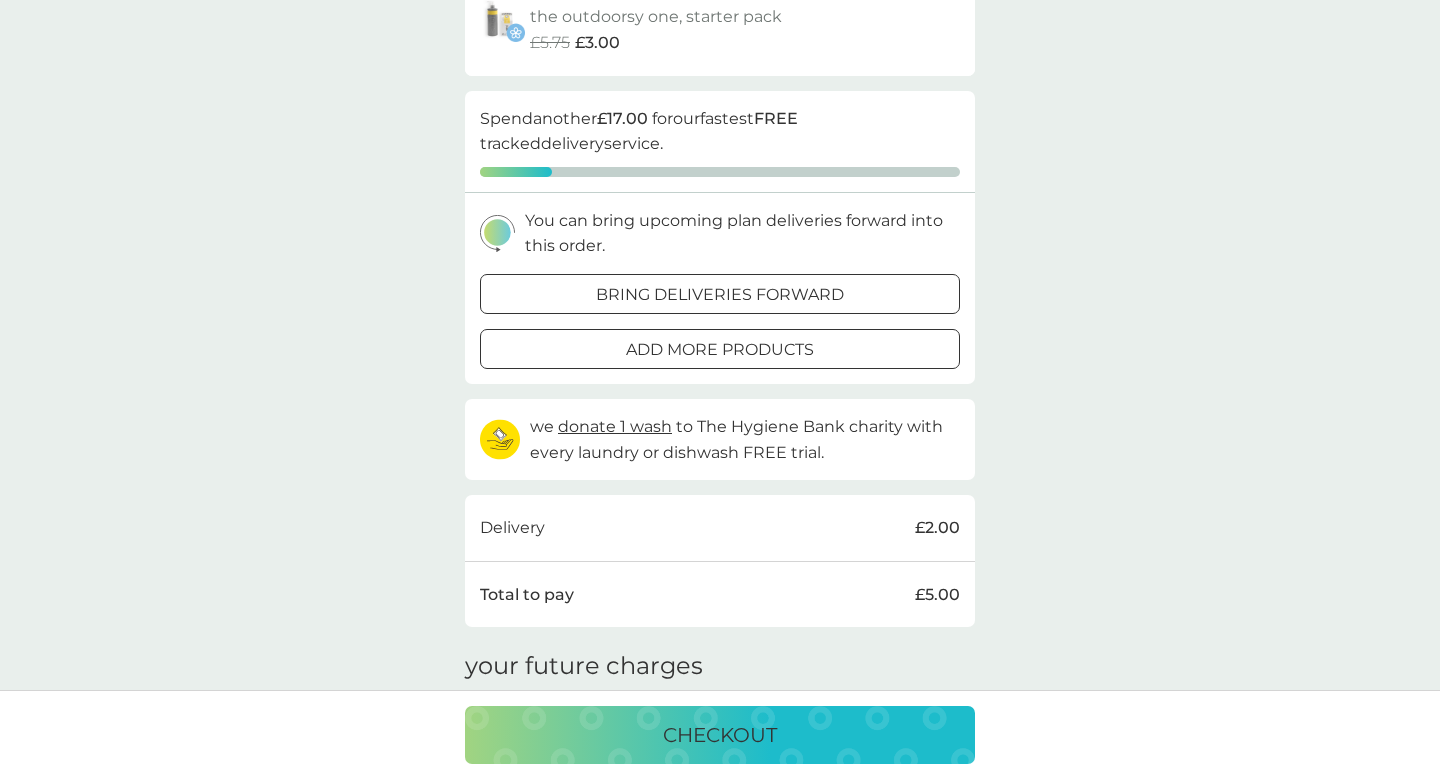scroll, scrollTop: 0, scrollLeft: 0, axis: both 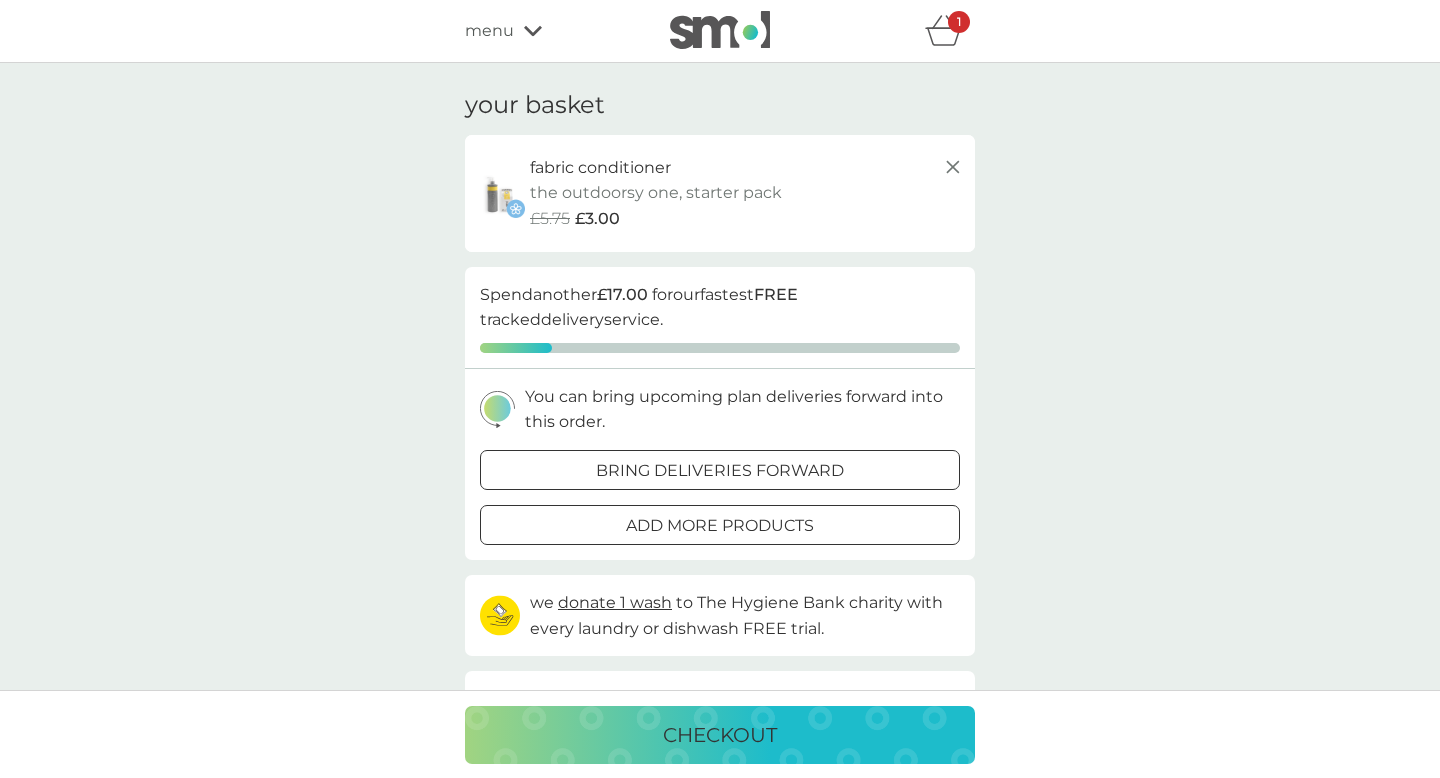 click at bounding box center (720, 30) 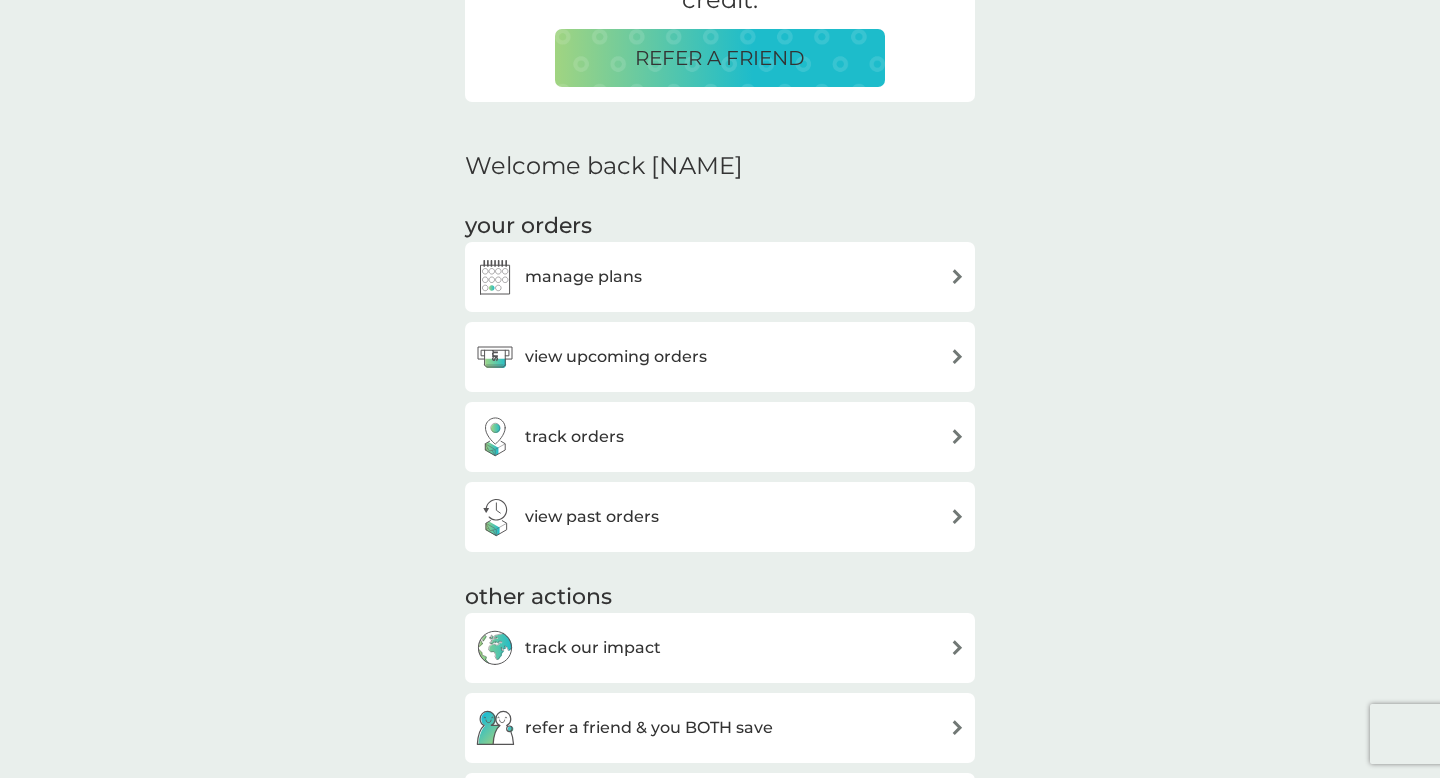 scroll, scrollTop: 489, scrollLeft: 0, axis: vertical 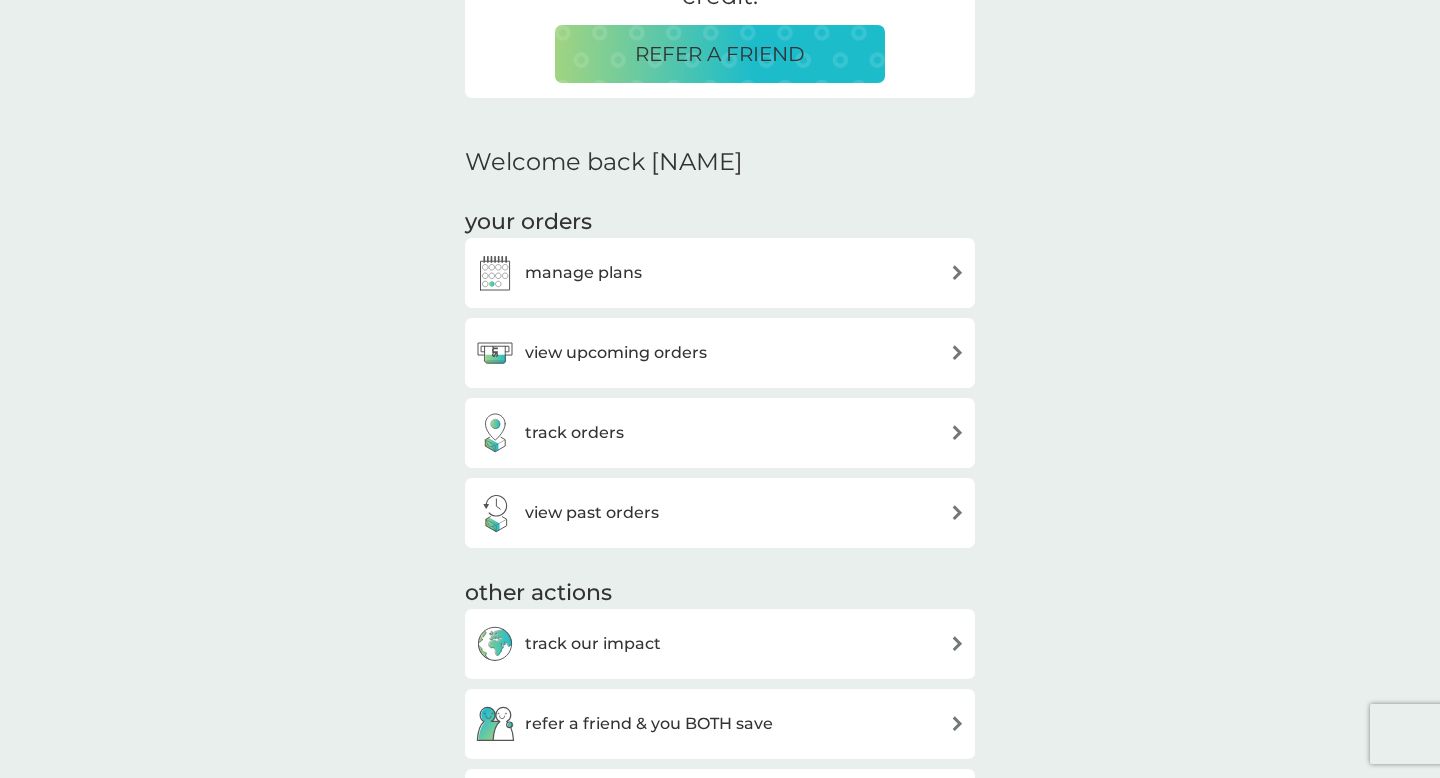 click on "view upcoming orders" at bounding box center (720, 353) 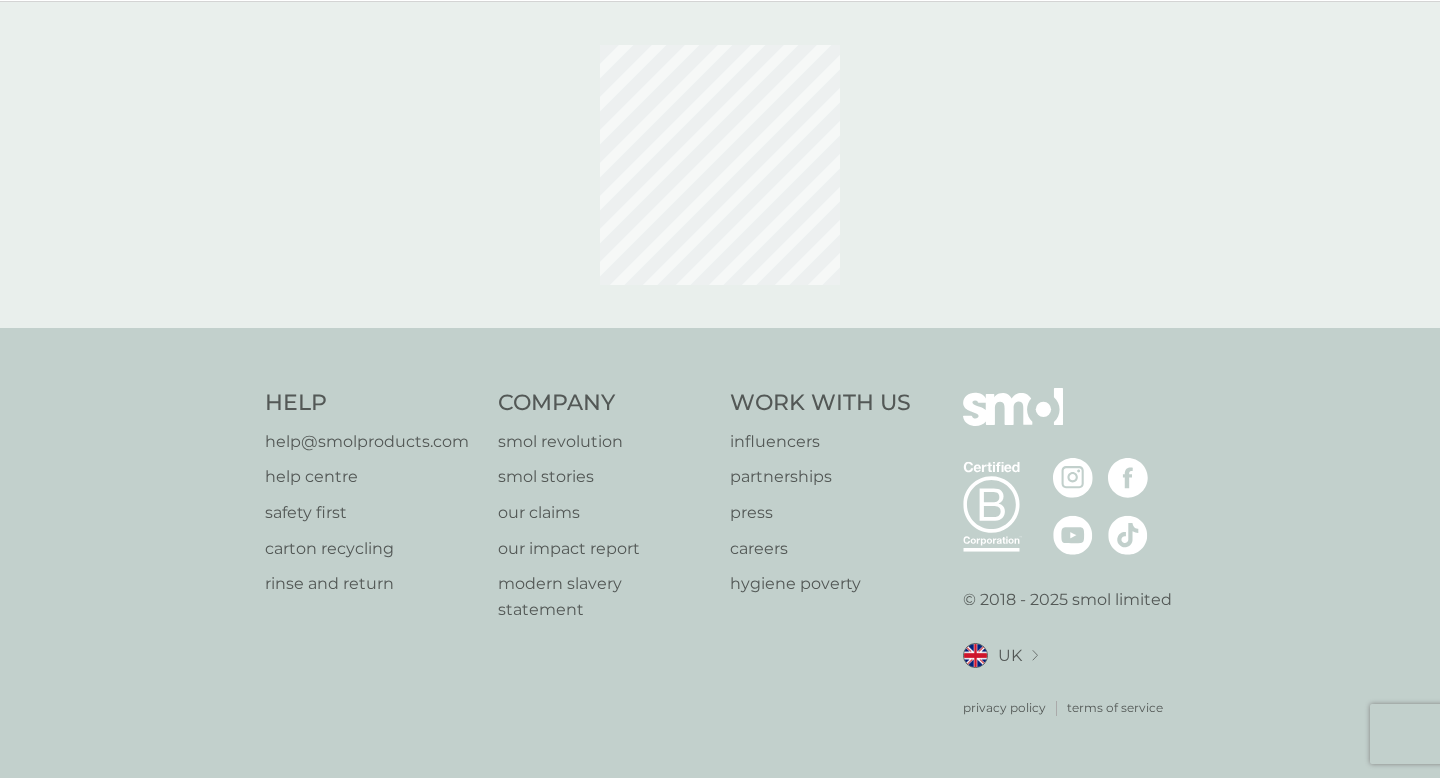 scroll, scrollTop: 0, scrollLeft: 0, axis: both 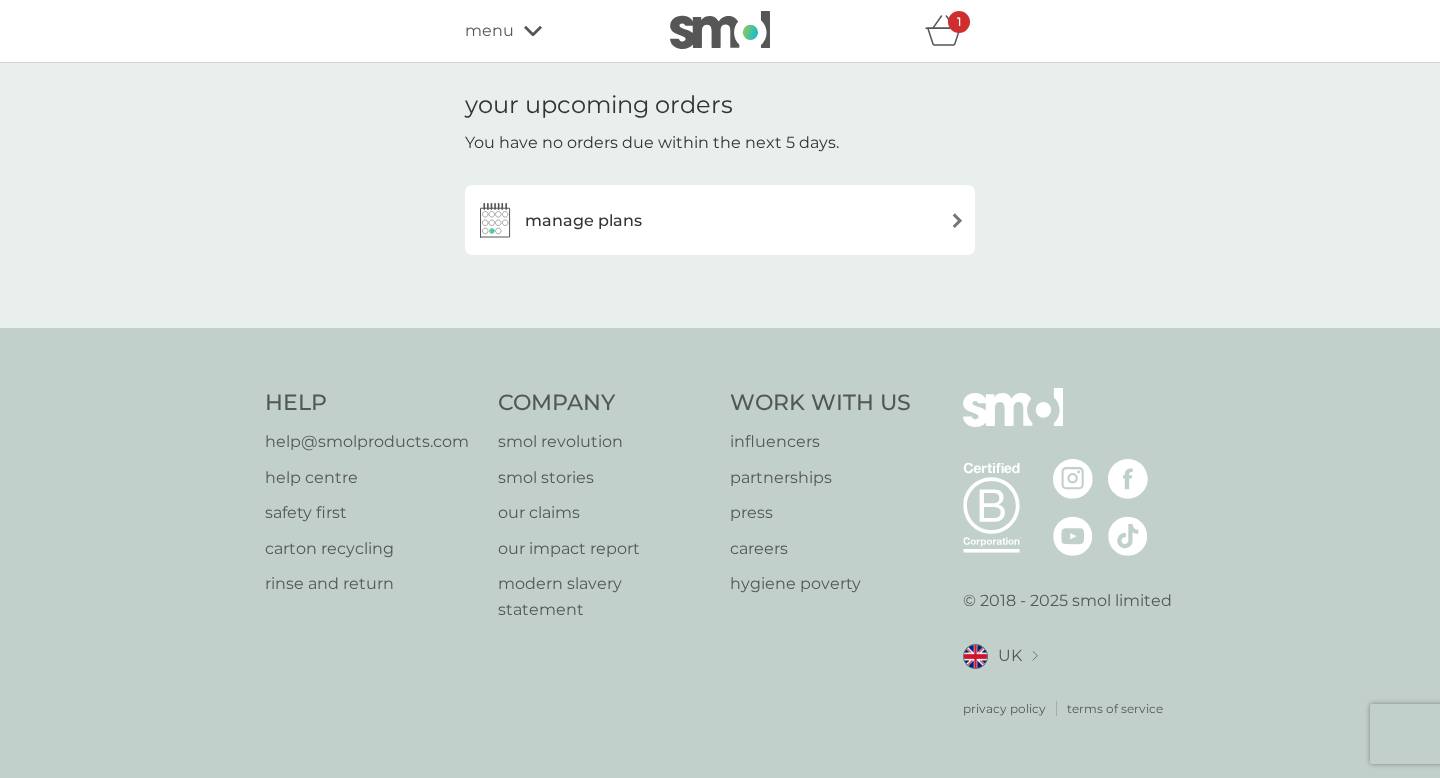 click on "manage plans" at bounding box center [720, 220] 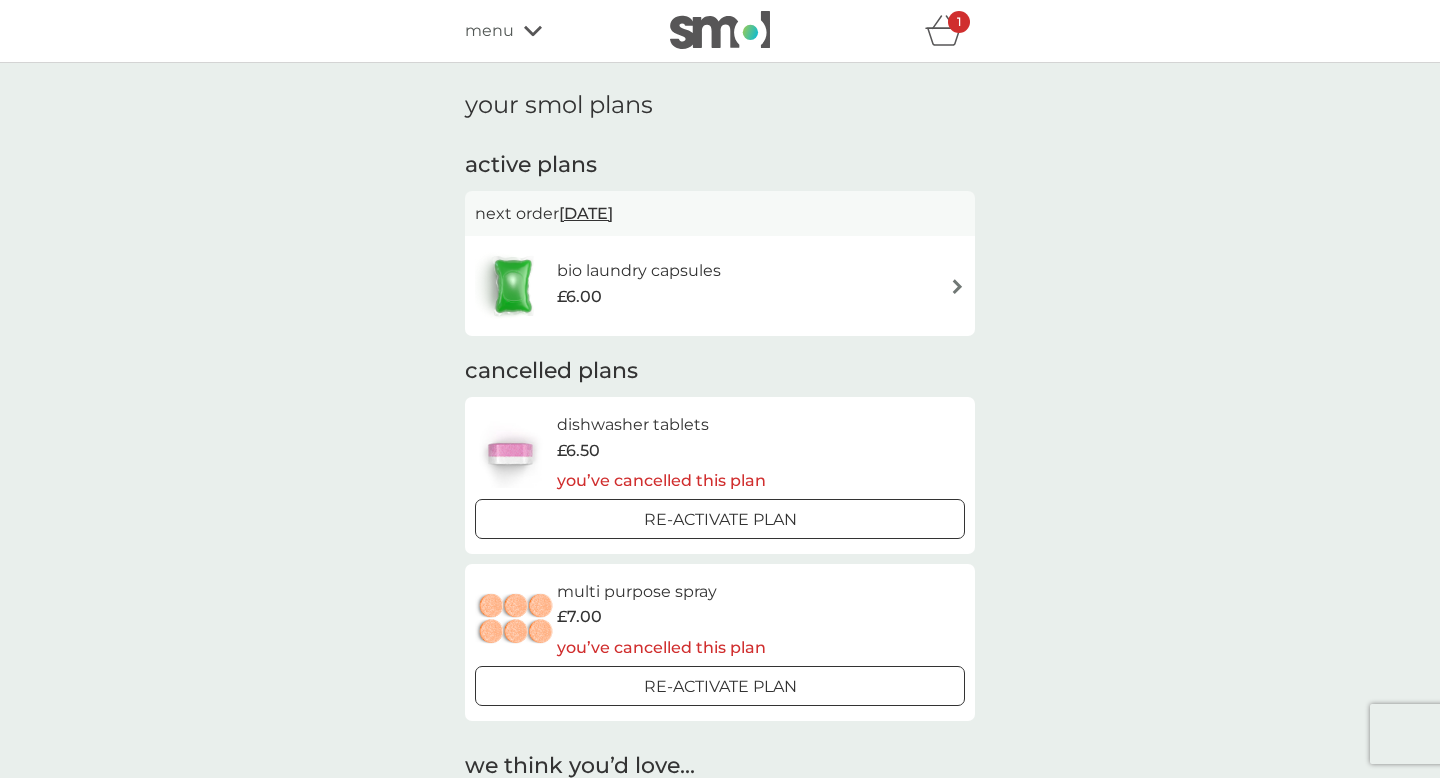 click on "bio laundry capsules" at bounding box center [639, 271] 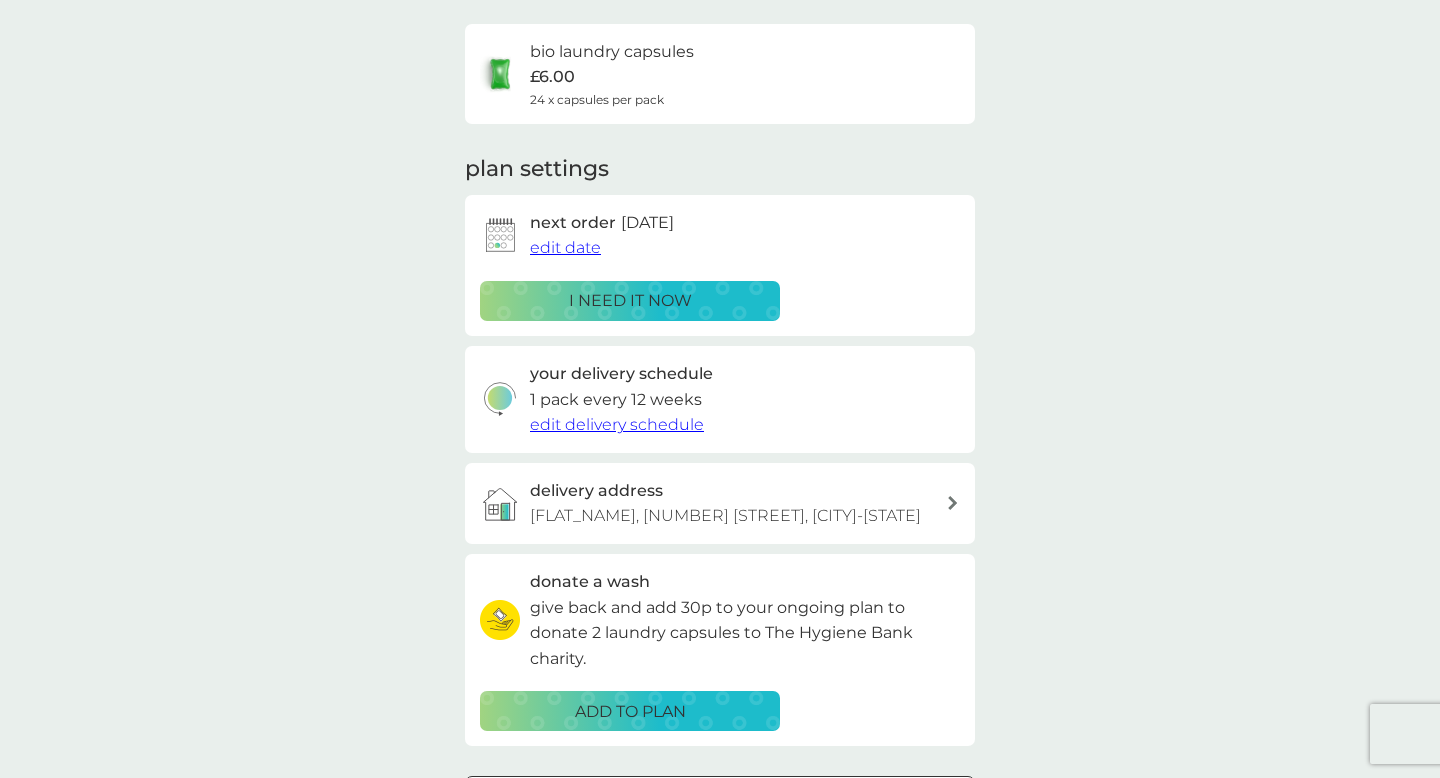 scroll, scrollTop: 0, scrollLeft: 0, axis: both 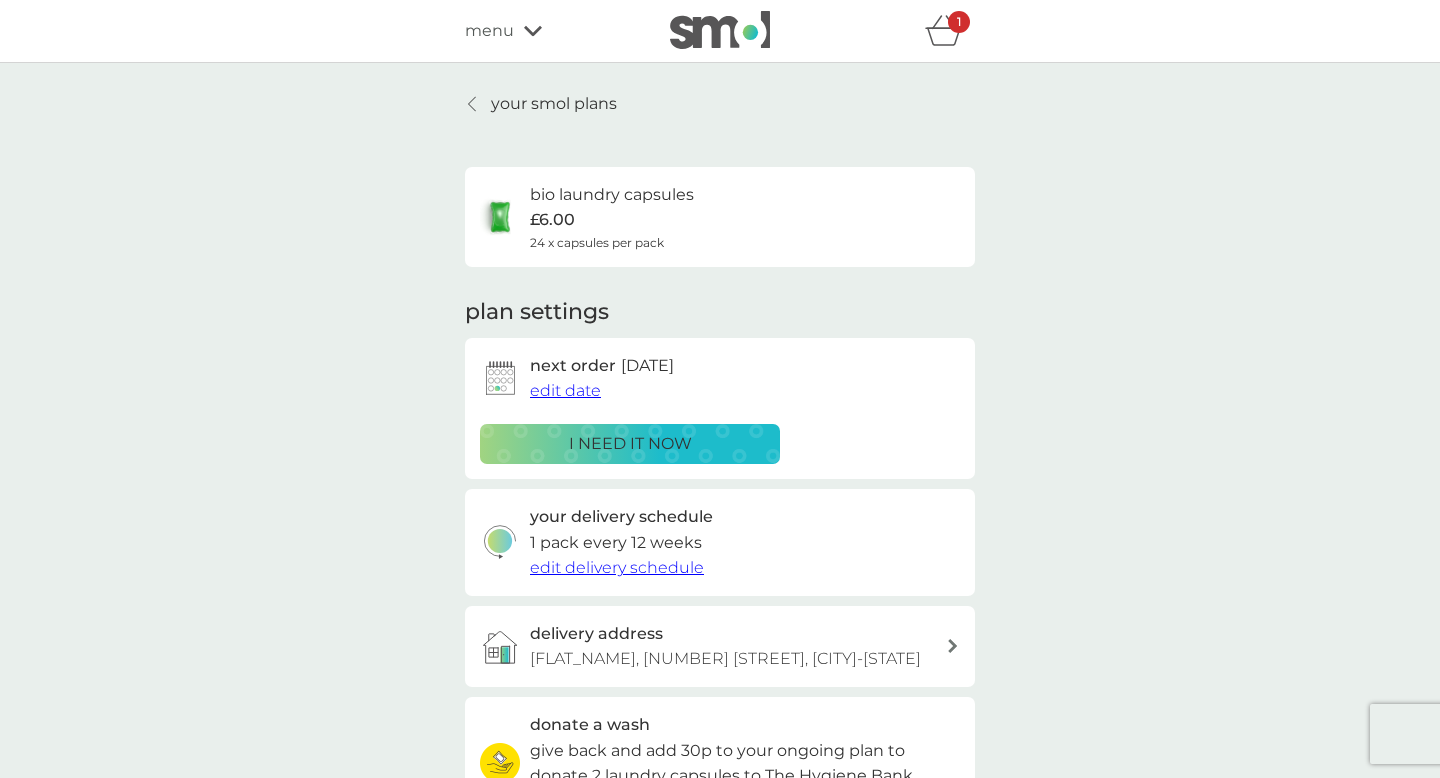 click on "1" at bounding box center (959, 22) 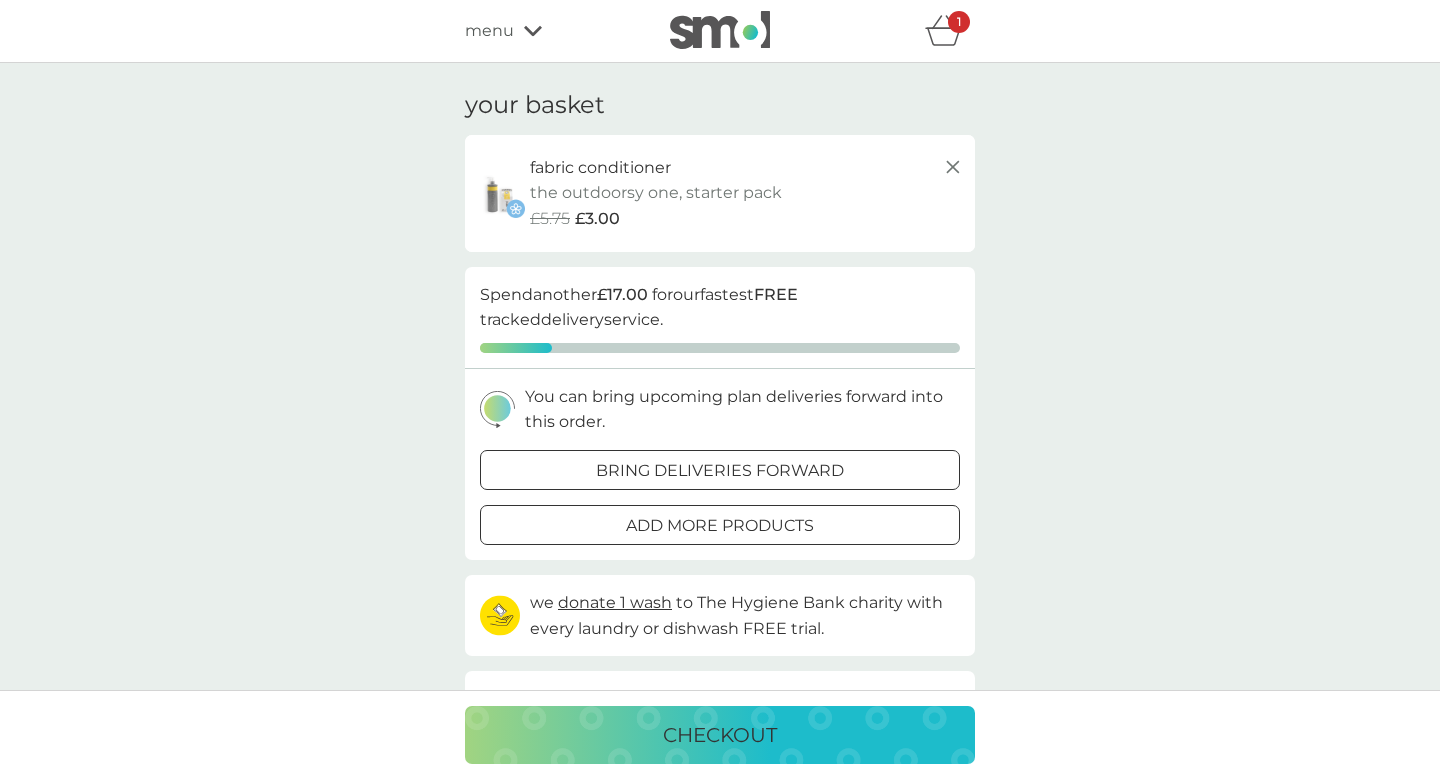 click at bounding box center [720, 469] 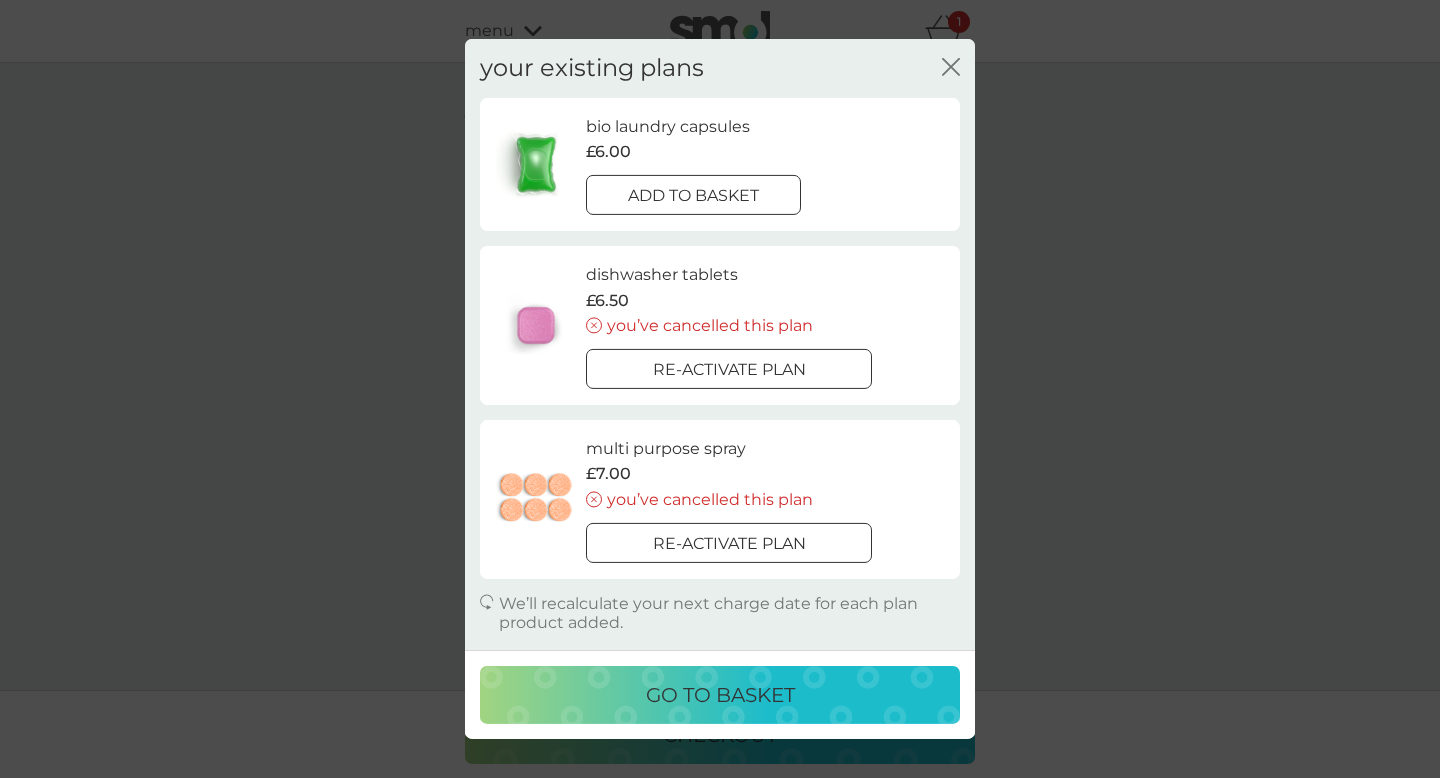 click at bounding box center [693, 194] 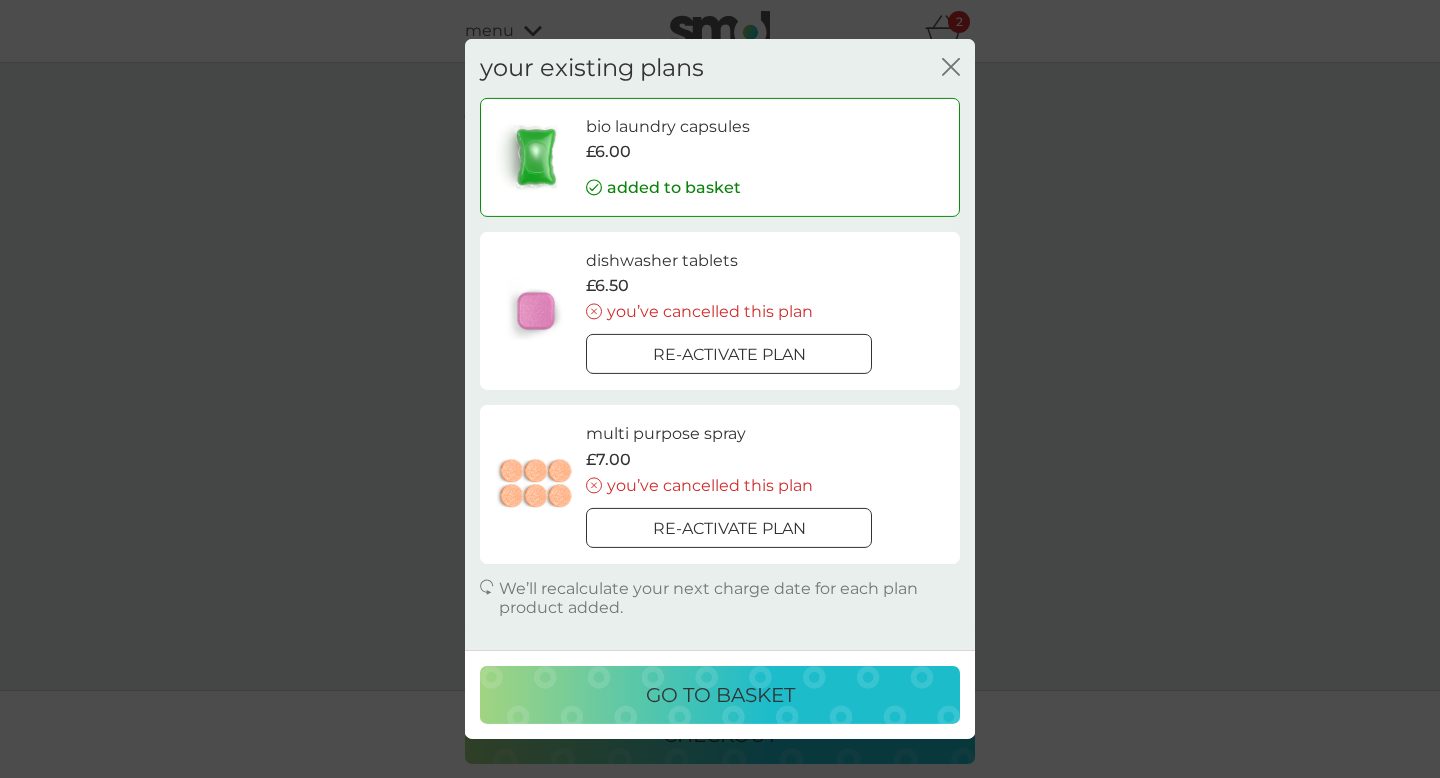 click on "go to basket" at bounding box center [720, 695] 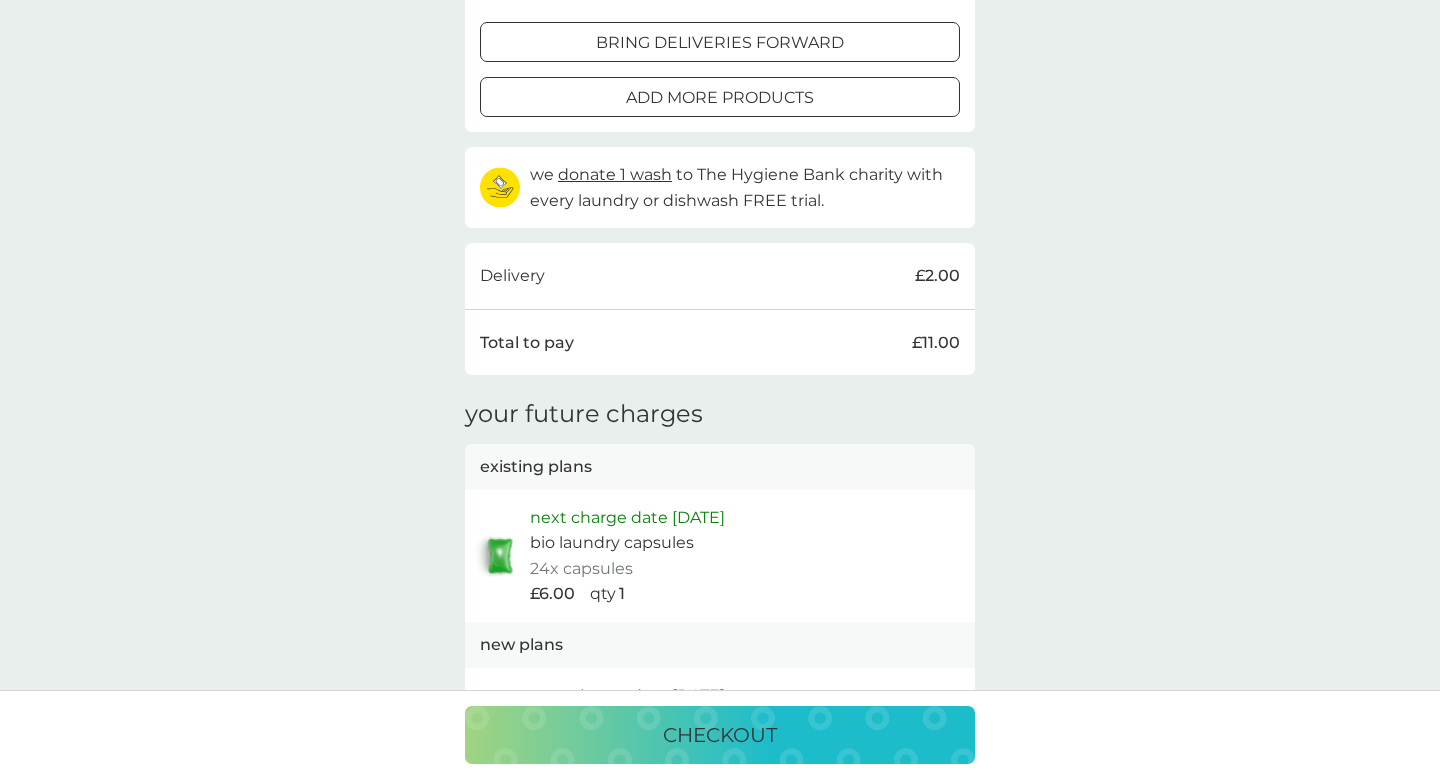 scroll, scrollTop: 638, scrollLeft: 0, axis: vertical 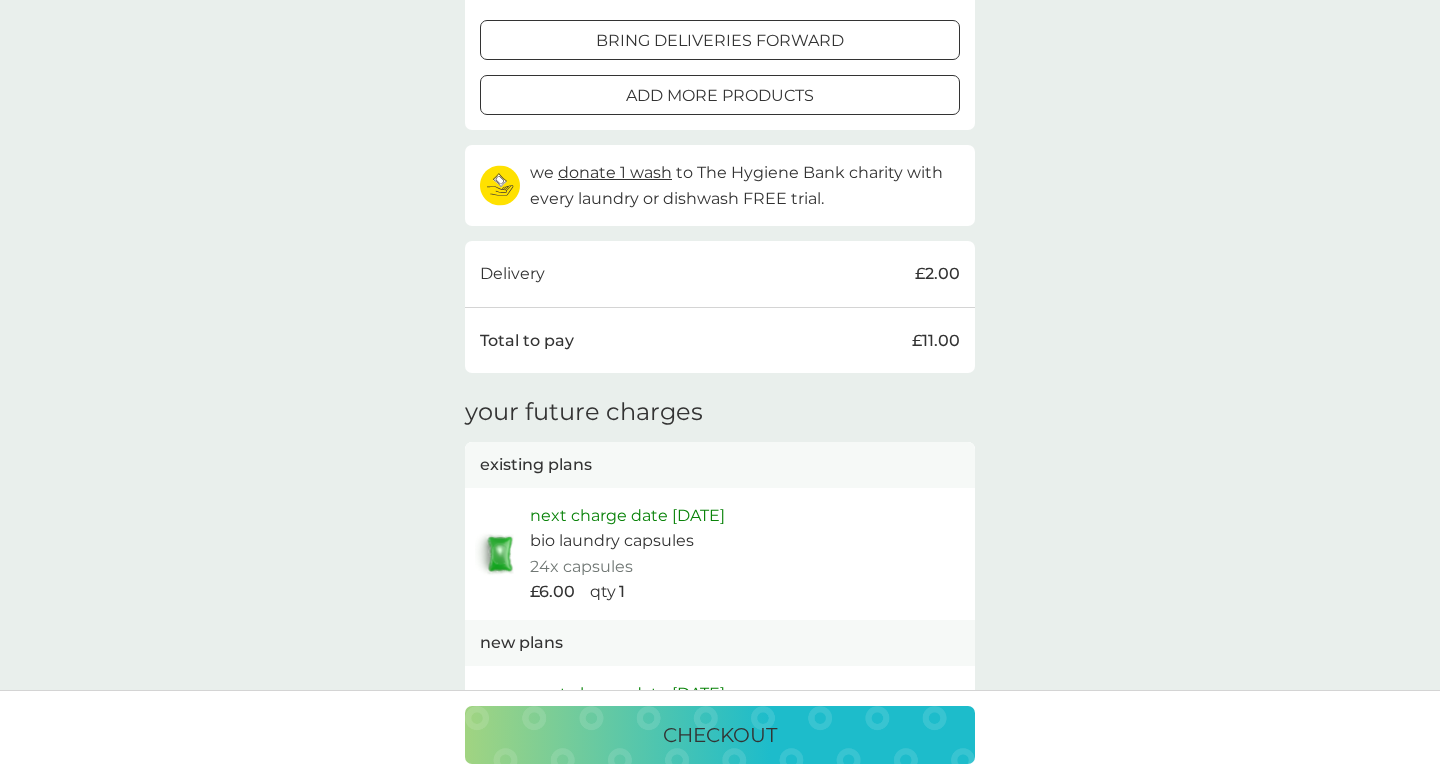 click on "checkout" at bounding box center (720, 735) 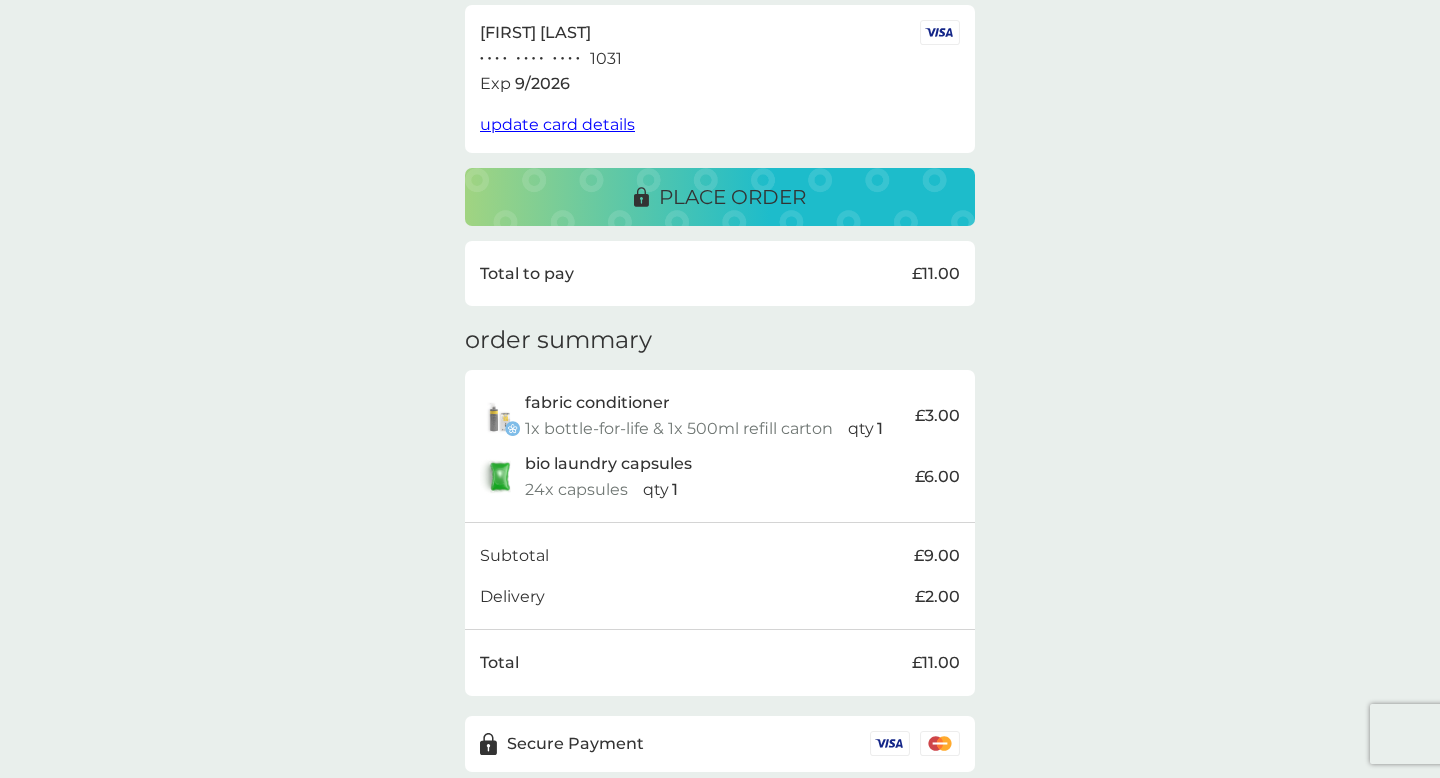 scroll, scrollTop: 472, scrollLeft: 0, axis: vertical 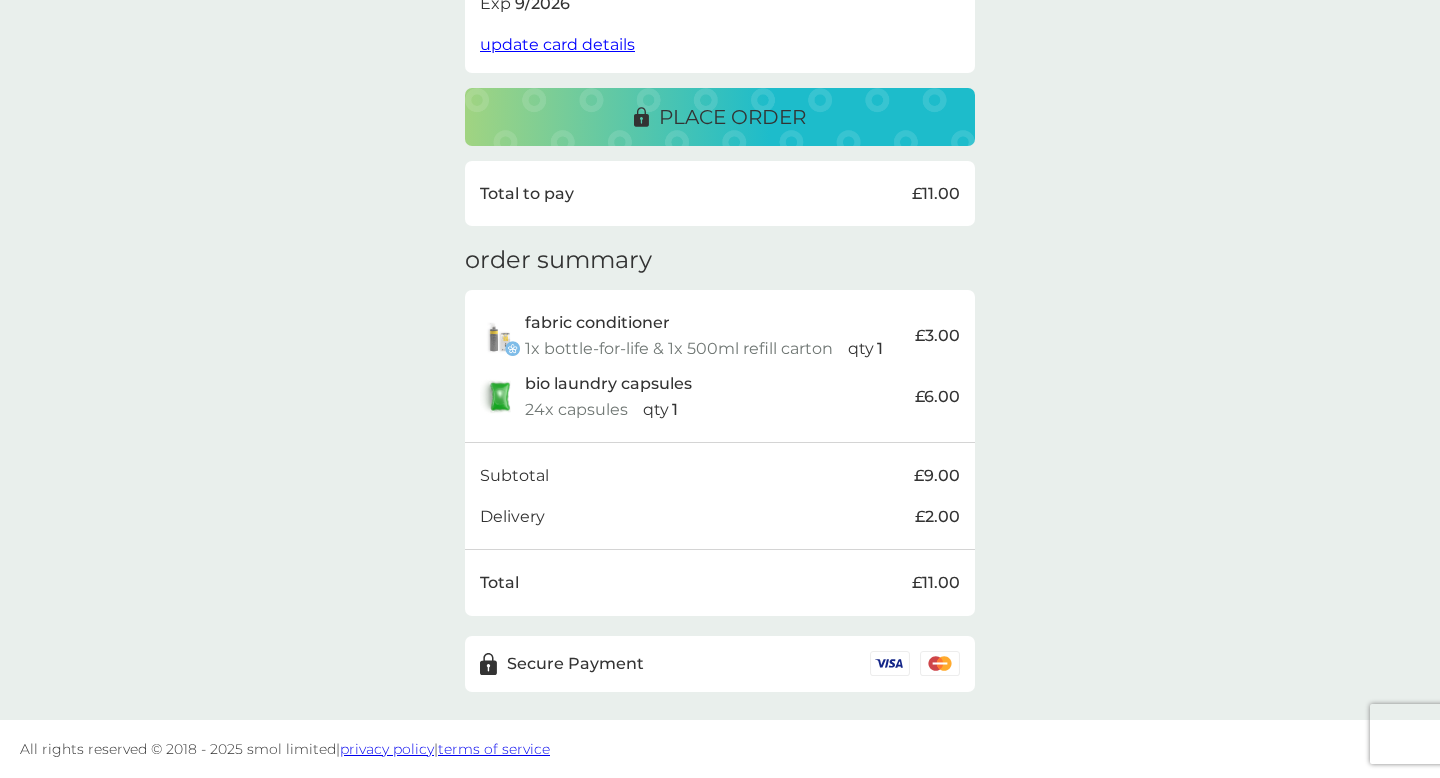 click on "place order" at bounding box center (732, 117) 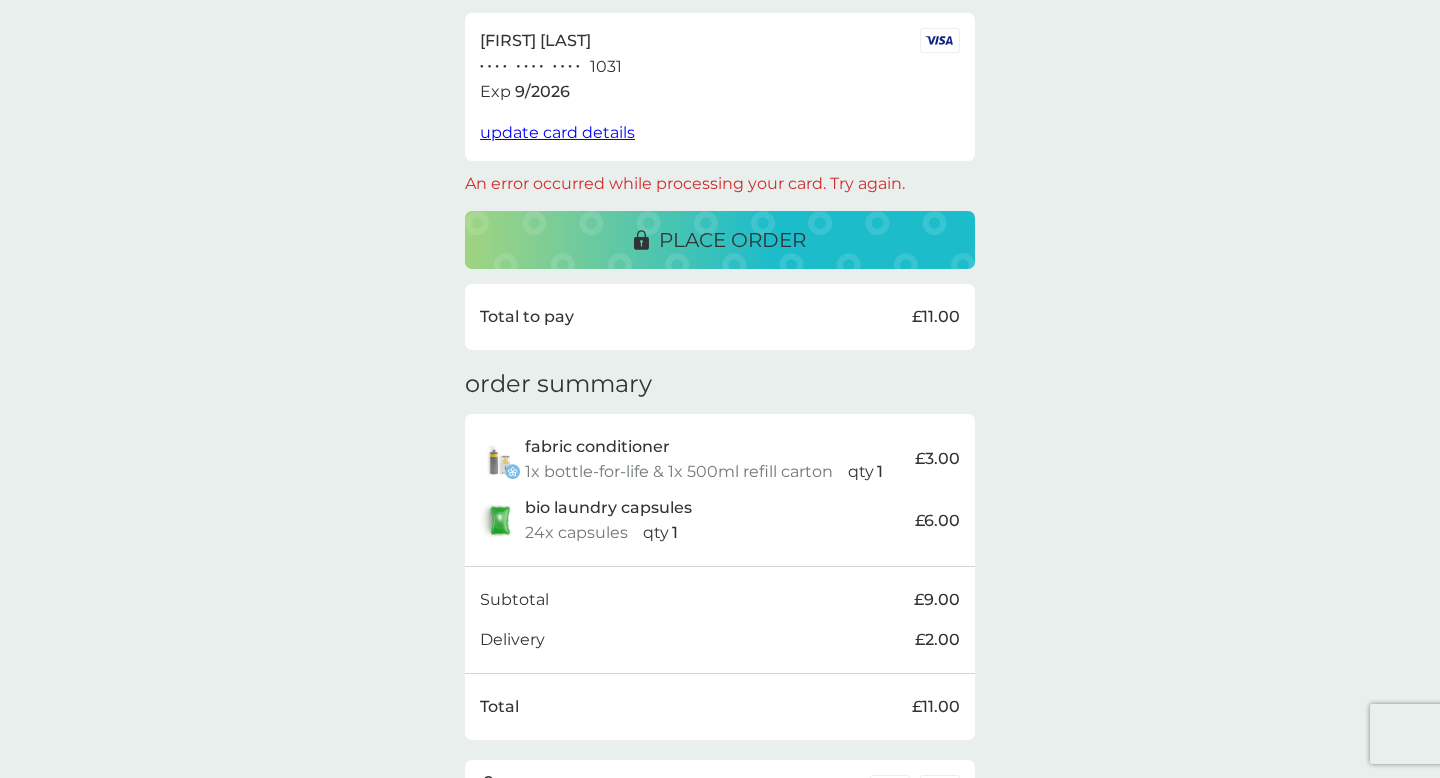 scroll, scrollTop: 376, scrollLeft: 0, axis: vertical 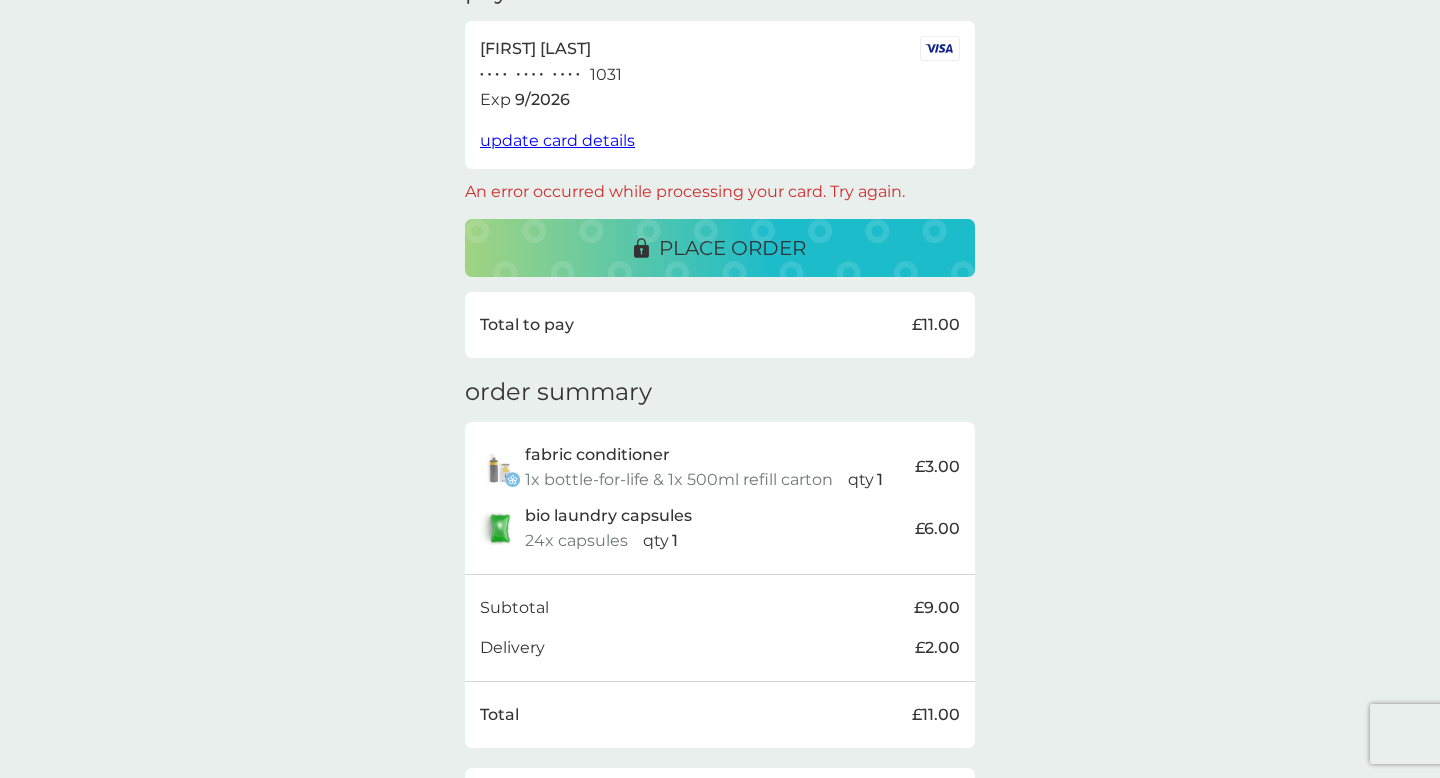 click on "place order" at bounding box center [732, 248] 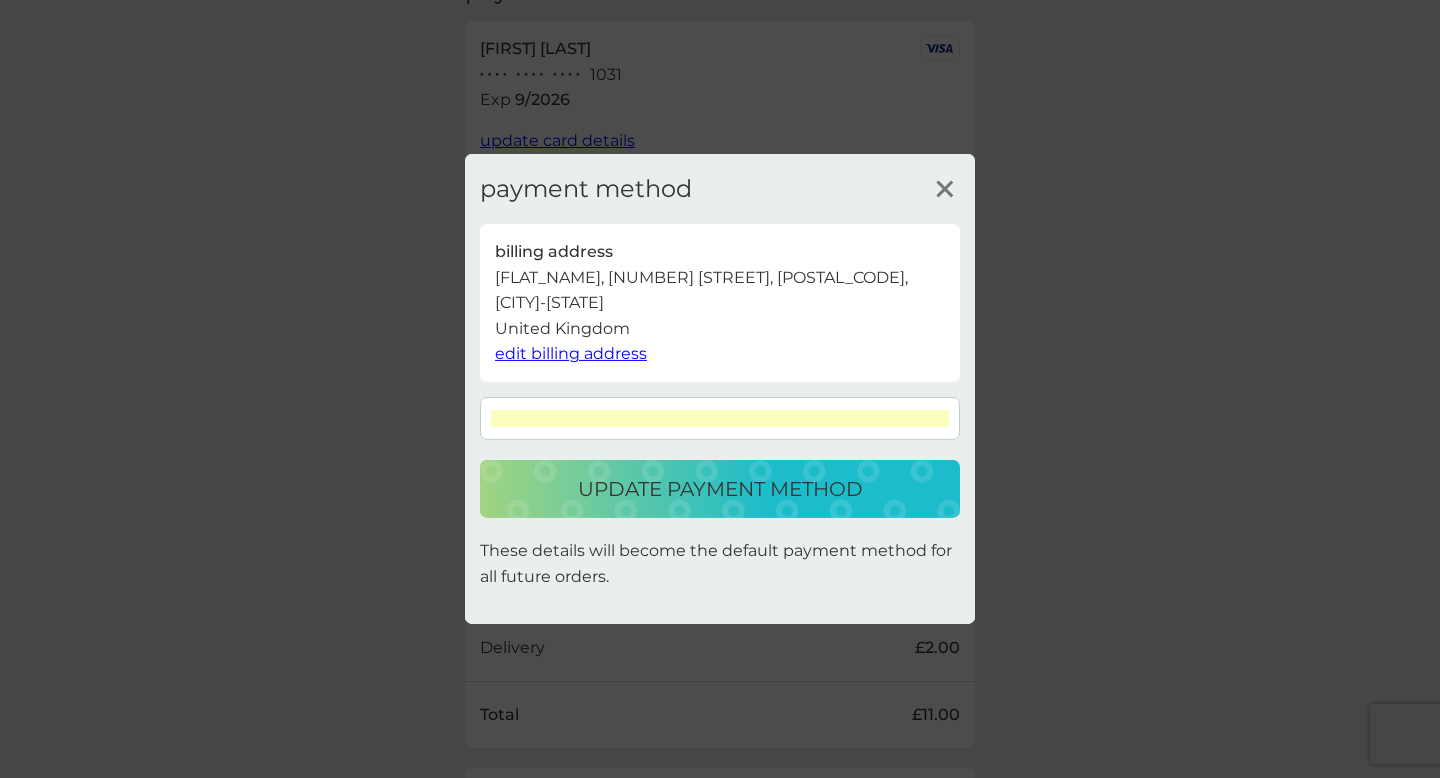 click on "update payment method" at bounding box center (720, 489) 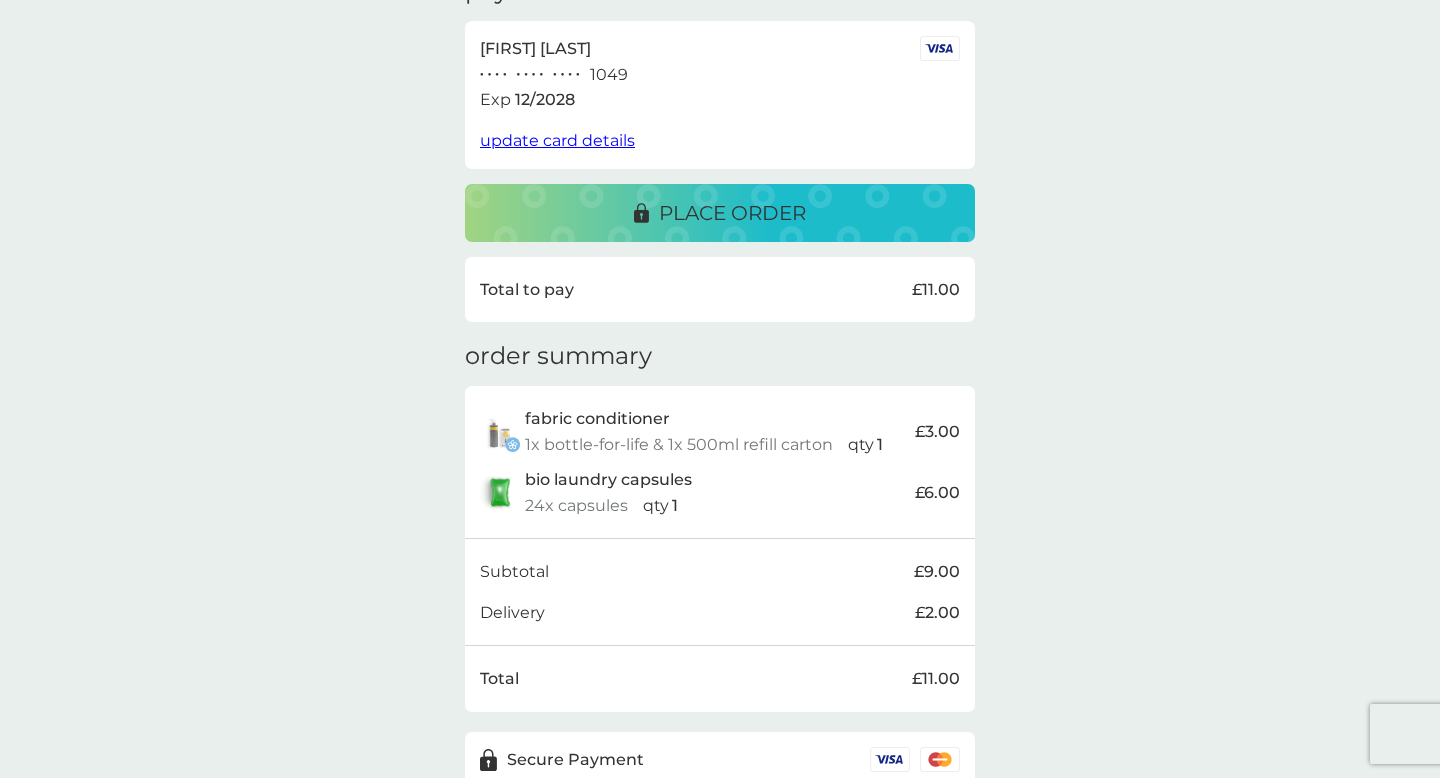 click on "place order" at bounding box center [732, 213] 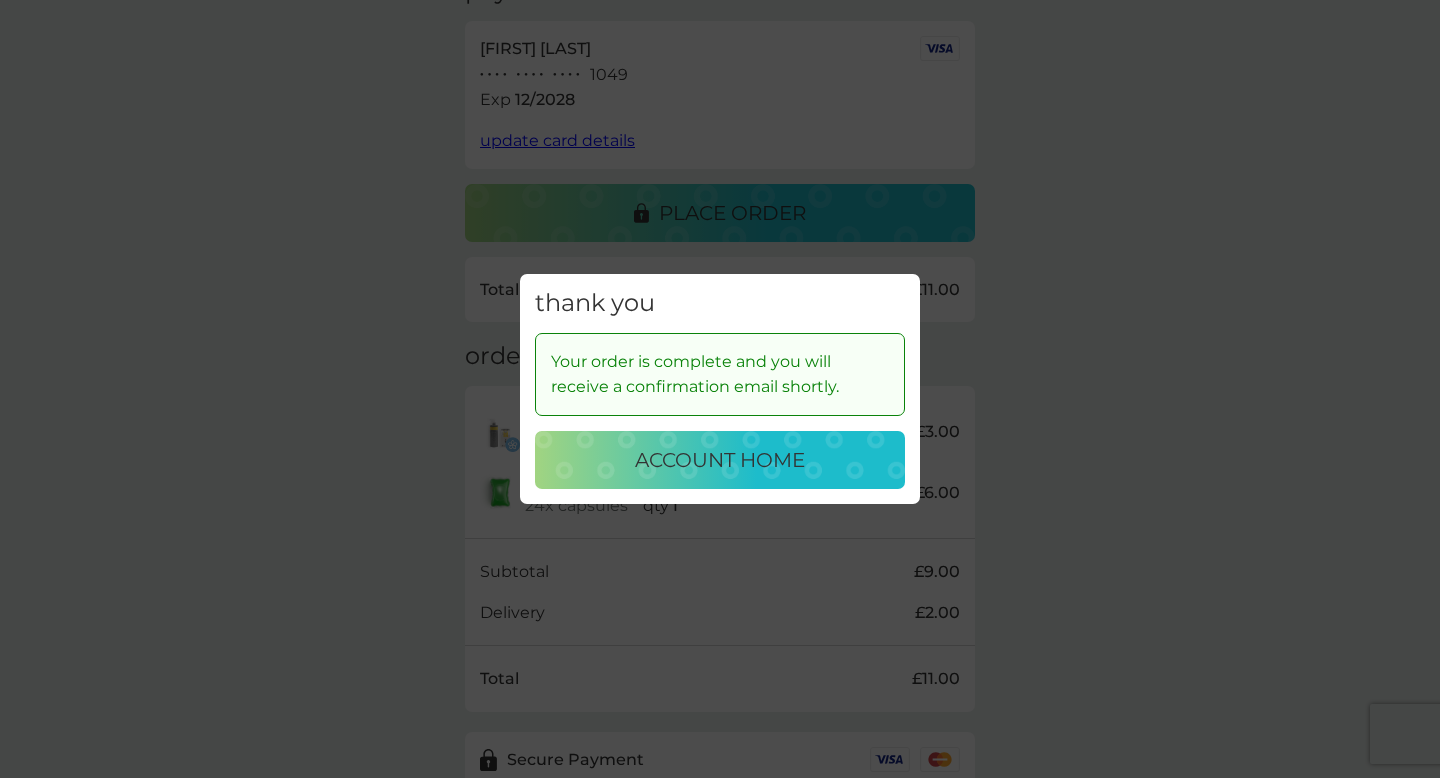 click on "account home" at bounding box center [720, 460] 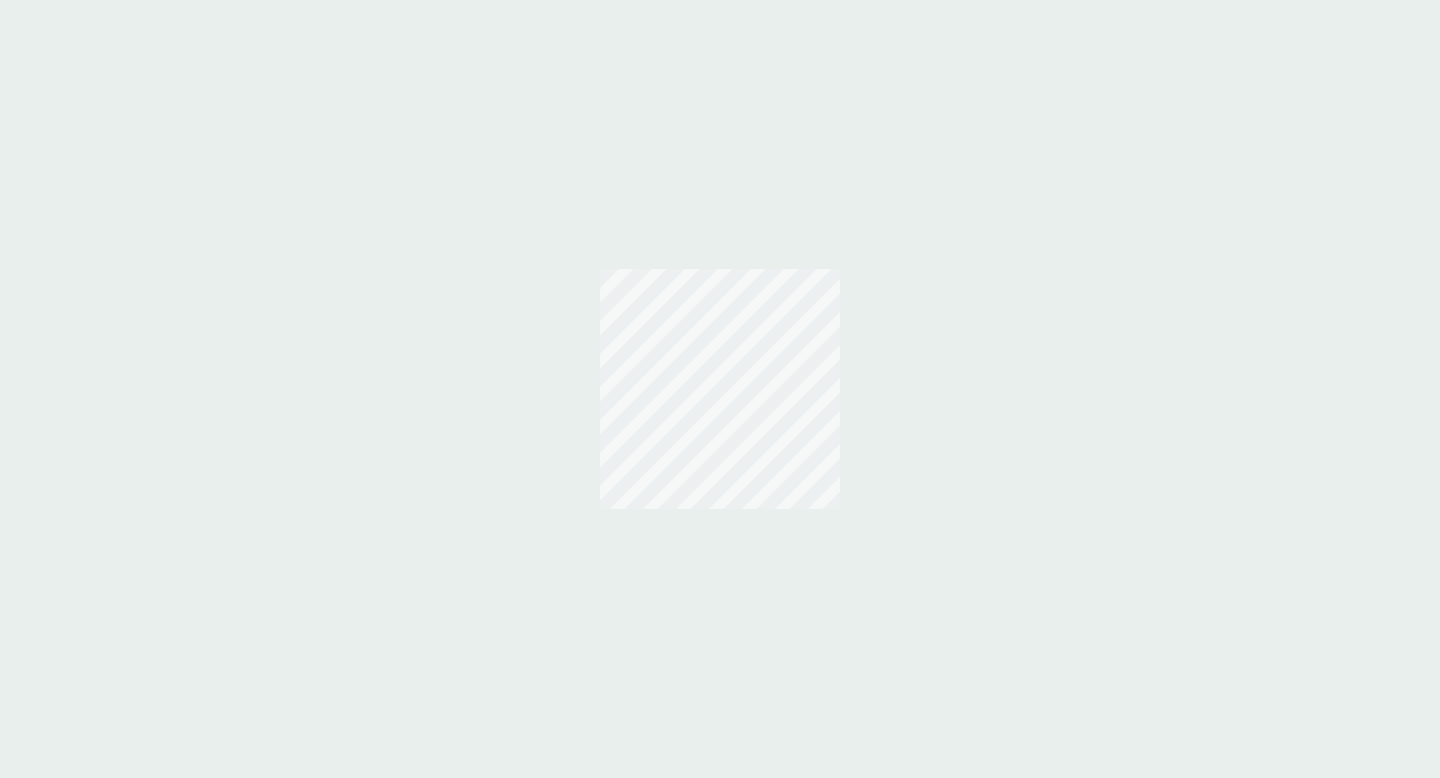 scroll, scrollTop: 0, scrollLeft: 0, axis: both 